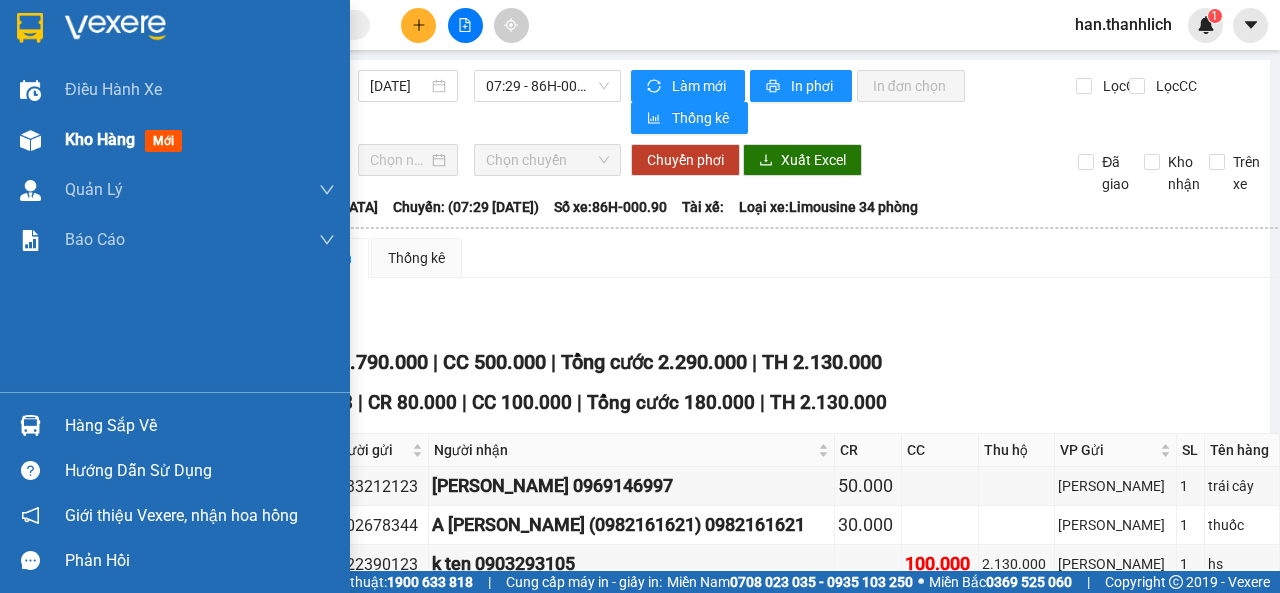scroll, scrollTop: 0, scrollLeft: 0, axis: both 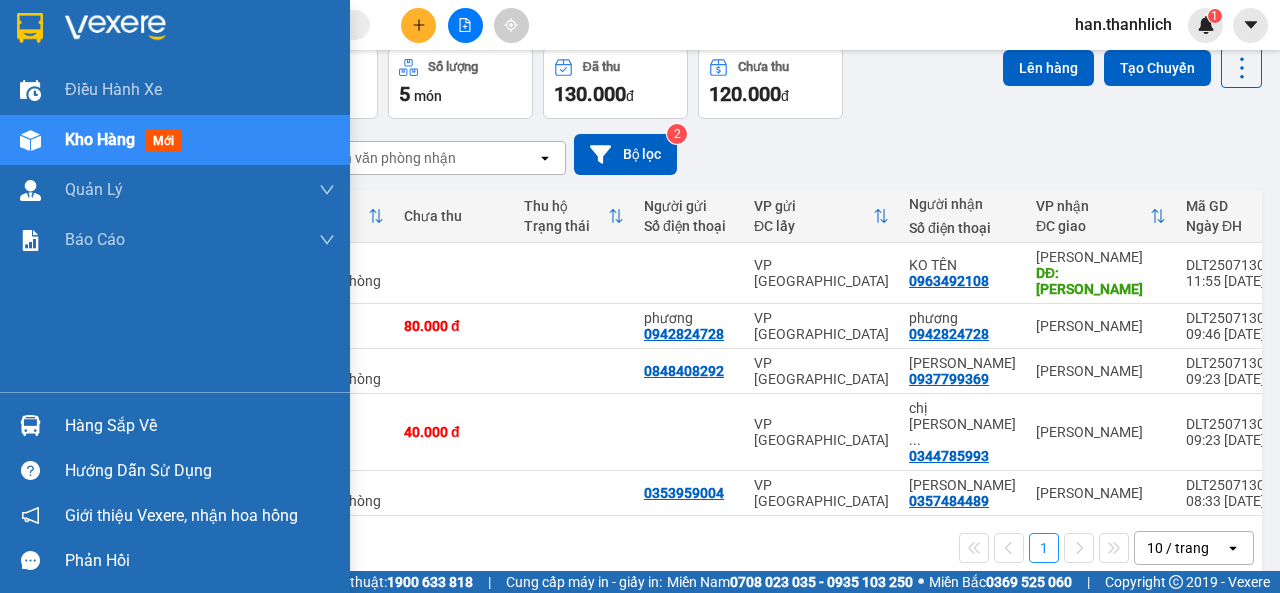 drag, startPoint x: 38, startPoint y: 419, endPoint x: 38, endPoint y: 400, distance: 19 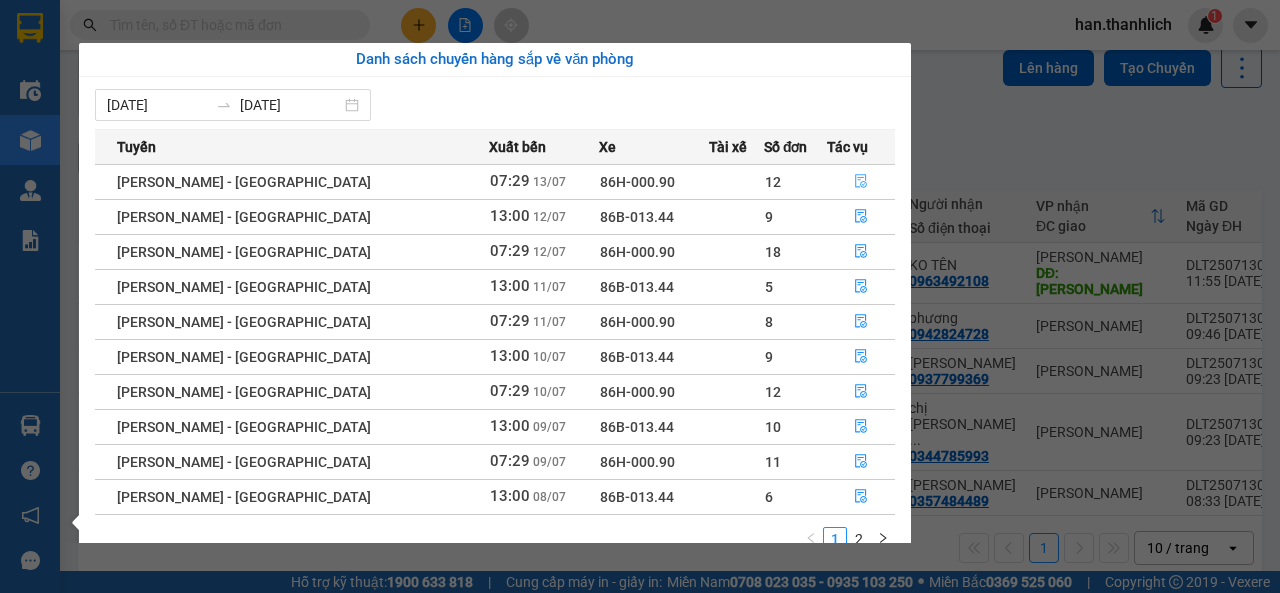 click at bounding box center [861, 182] 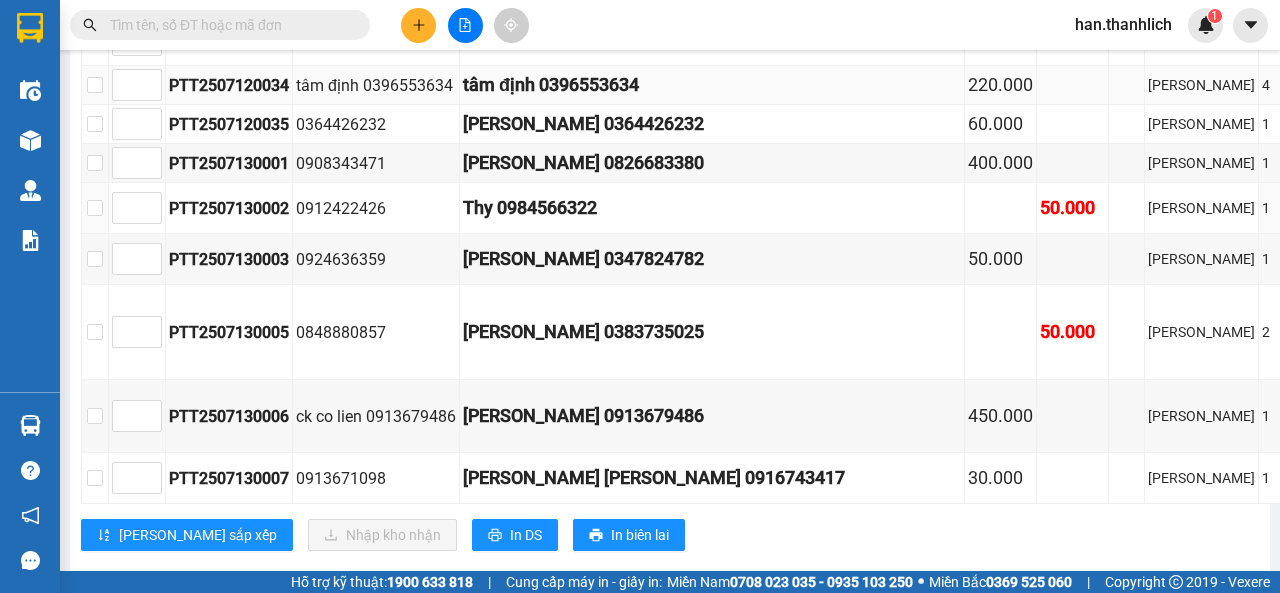 scroll, scrollTop: 900, scrollLeft: 0, axis: vertical 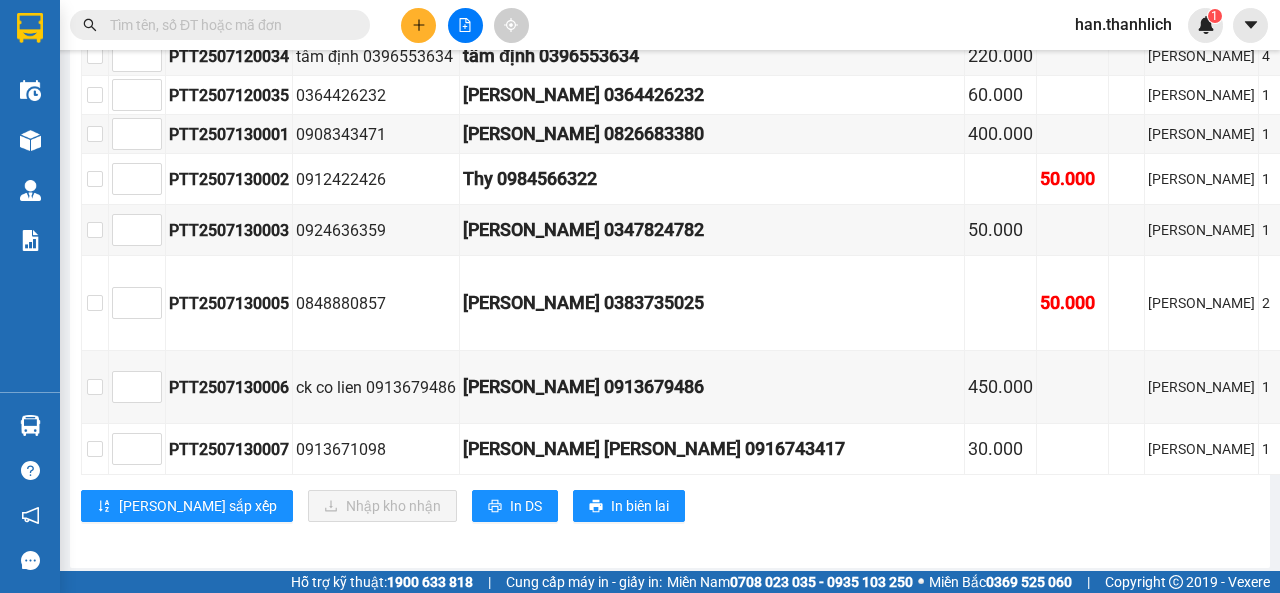 click at bounding box center [220, 25] 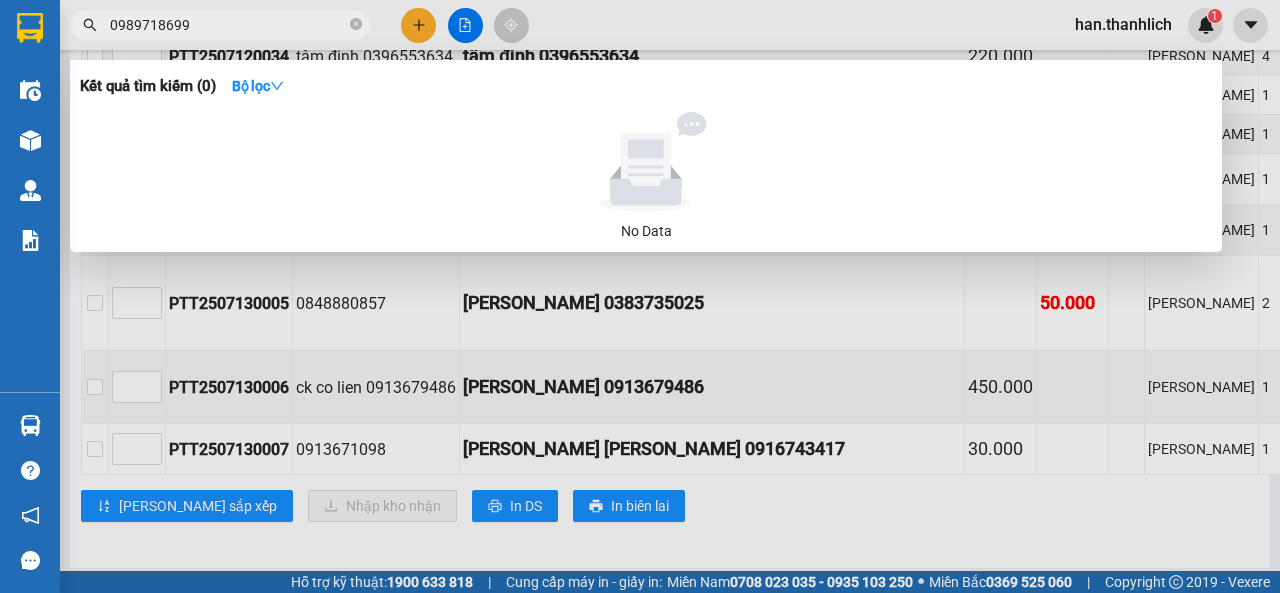 click on "0989718699" at bounding box center (228, 25) 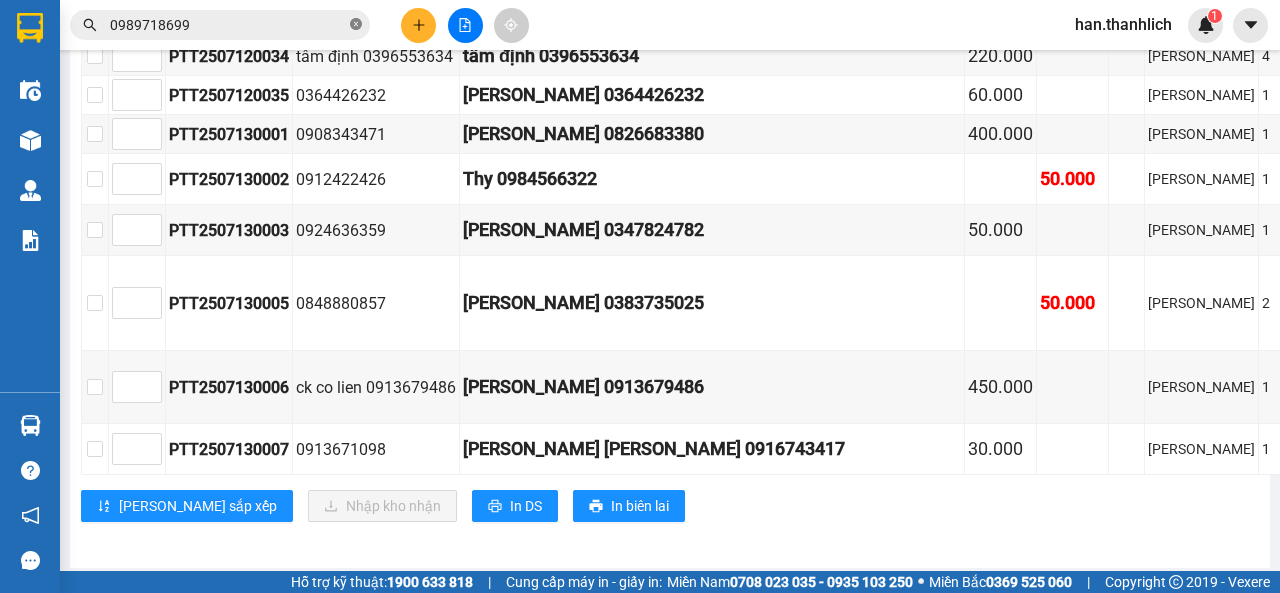 click 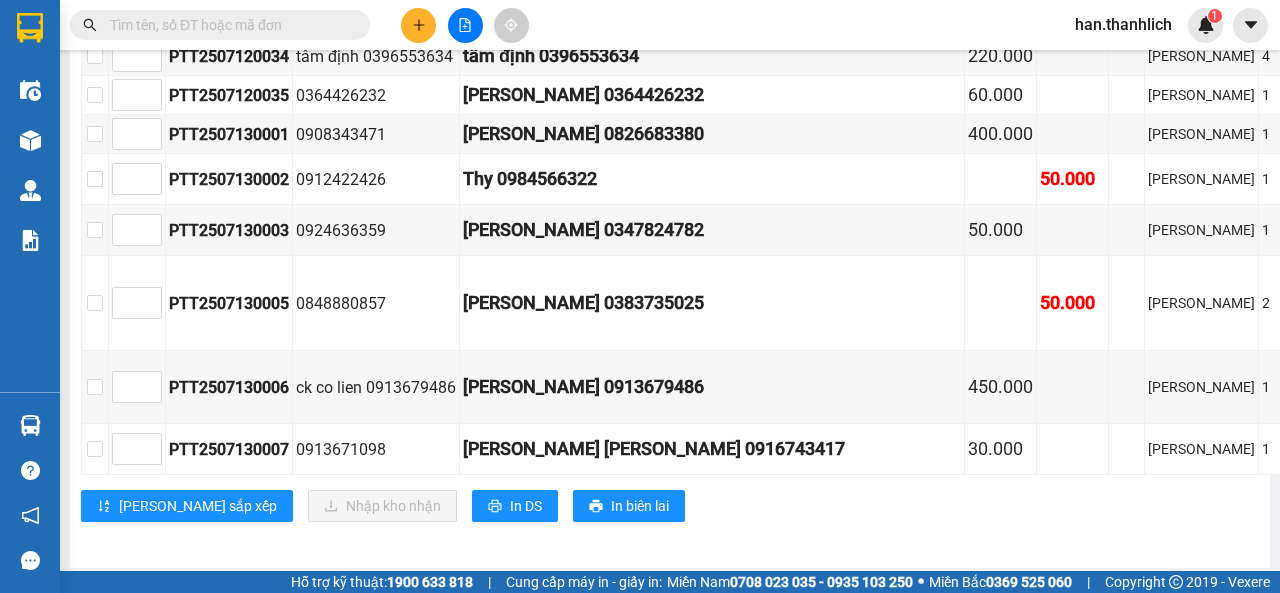 click at bounding box center [465, 25] 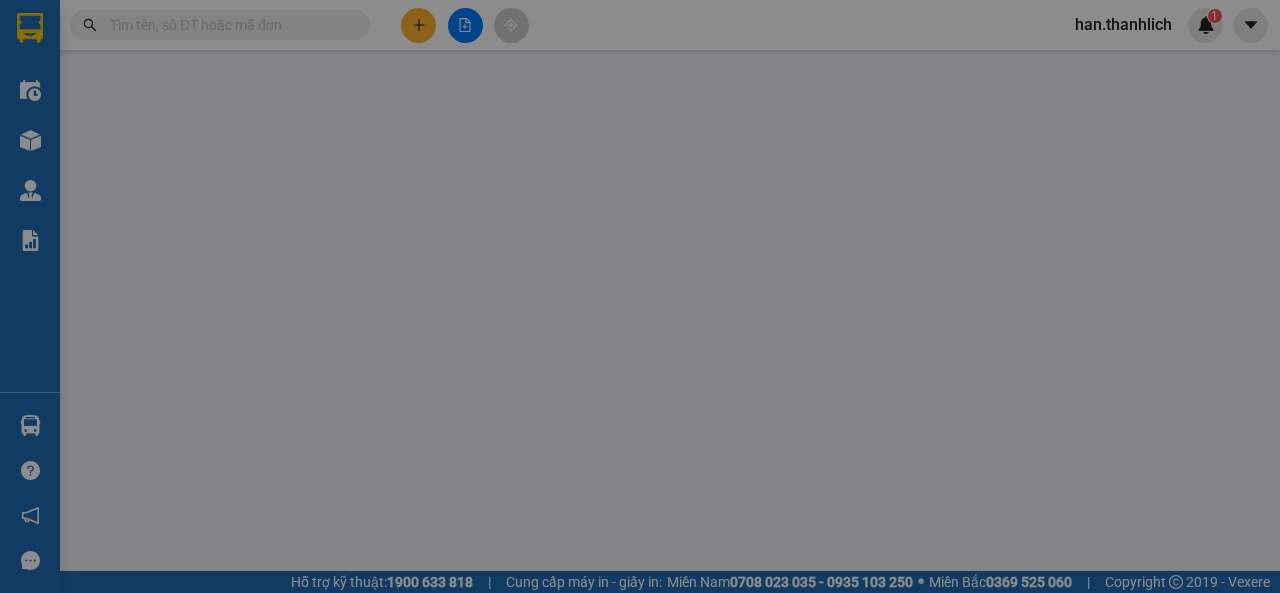 scroll, scrollTop: 0, scrollLeft: 0, axis: both 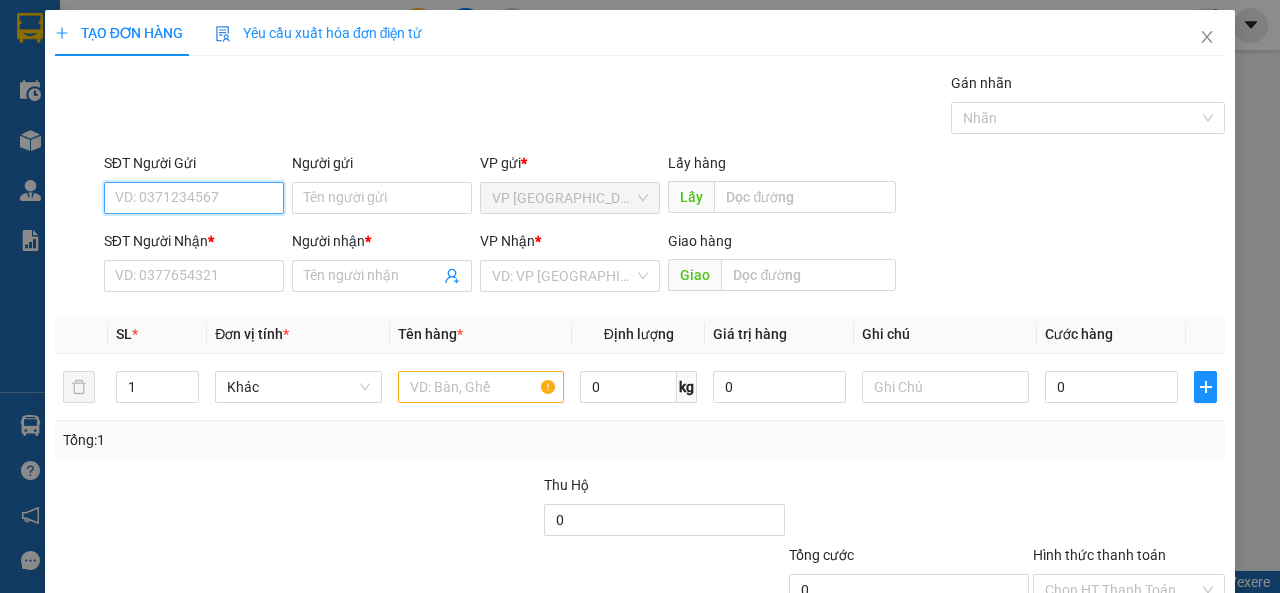 click on "SĐT Người Gửi" at bounding box center (194, 198) 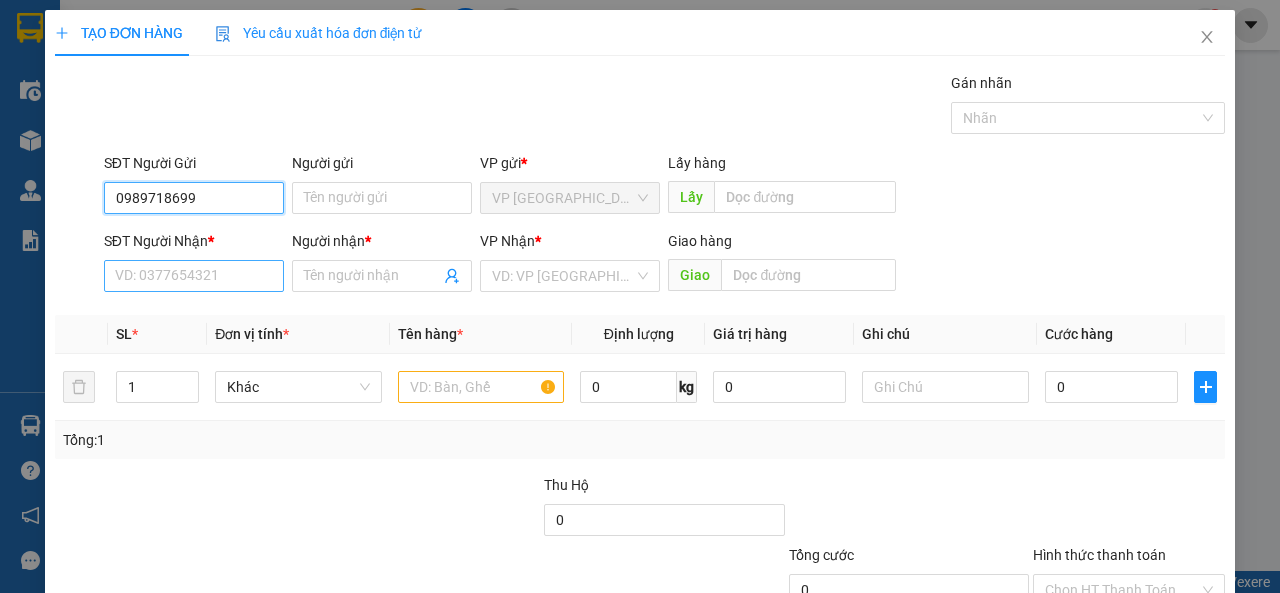 type on "0989718699" 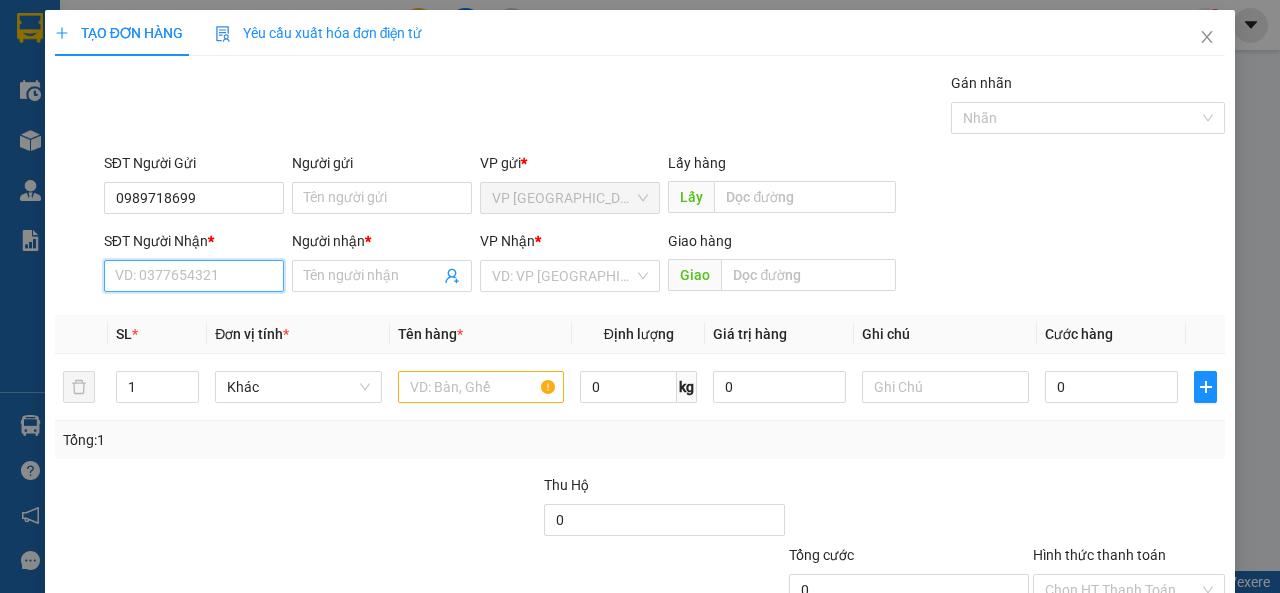 drag, startPoint x: 218, startPoint y: 277, endPoint x: 201, endPoint y: 248, distance: 33.61547 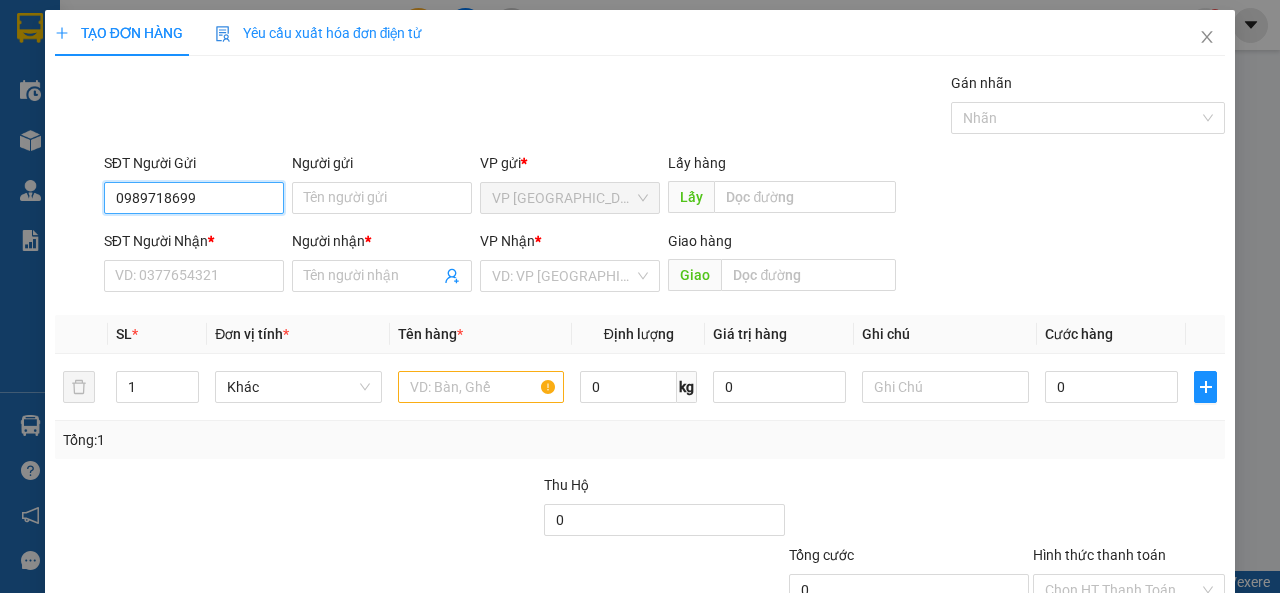 drag, startPoint x: 220, startPoint y: 192, endPoint x: 57, endPoint y: 194, distance: 163.01227 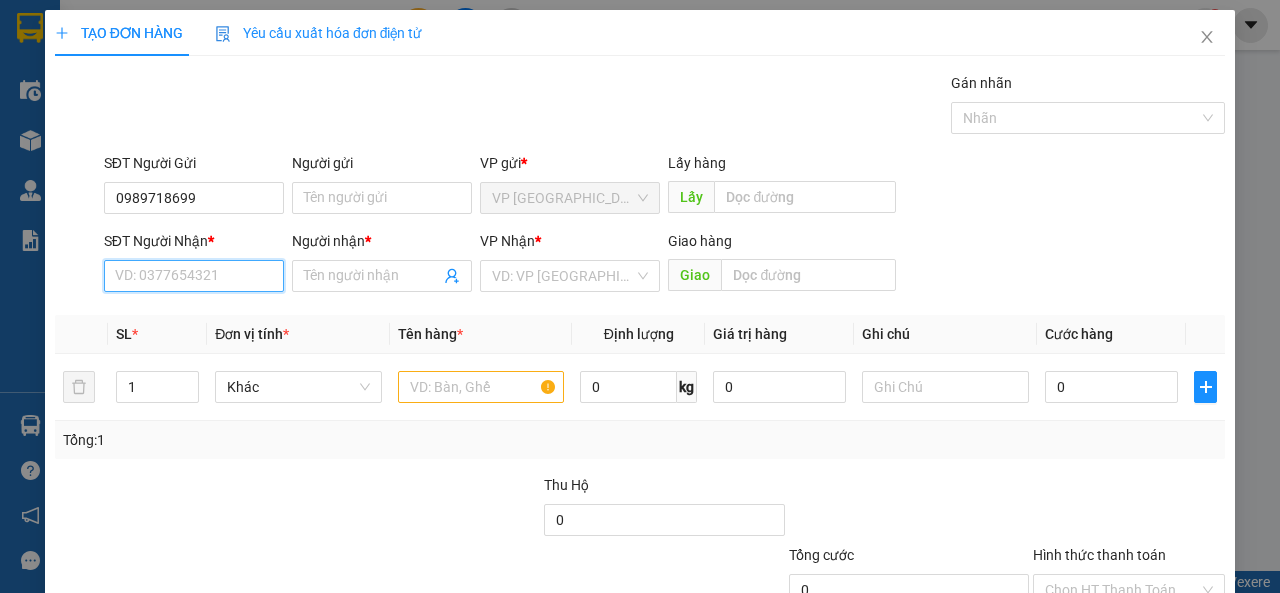 click on "SĐT Người Nhận  *" at bounding box center (194, 276) 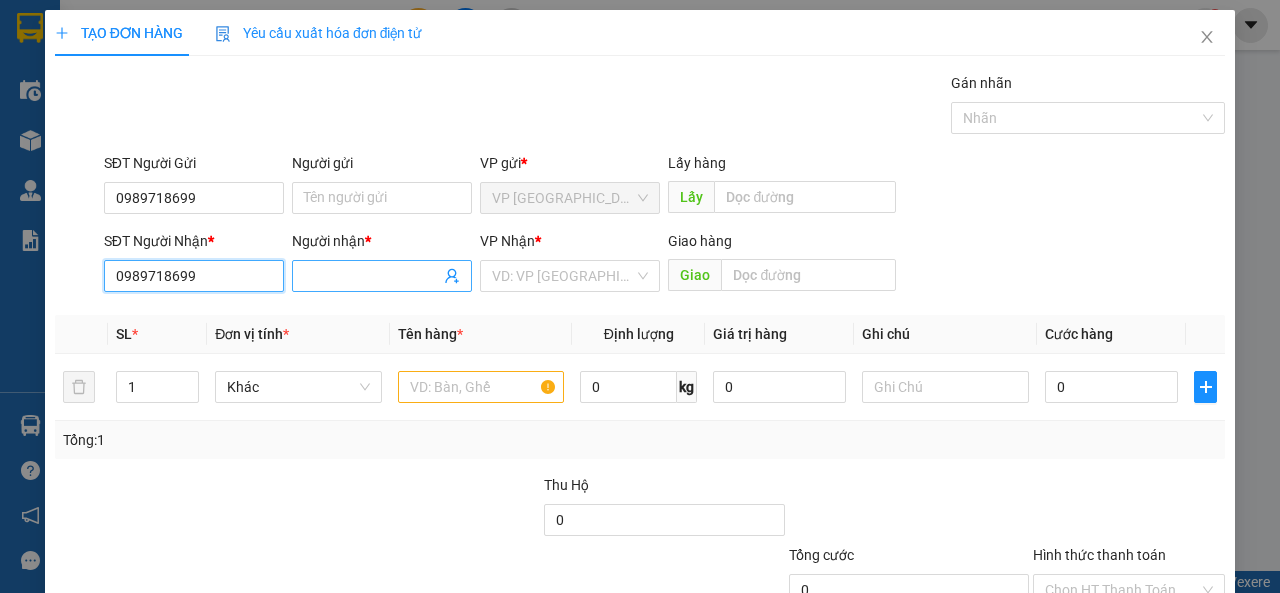 type on "0989718699" 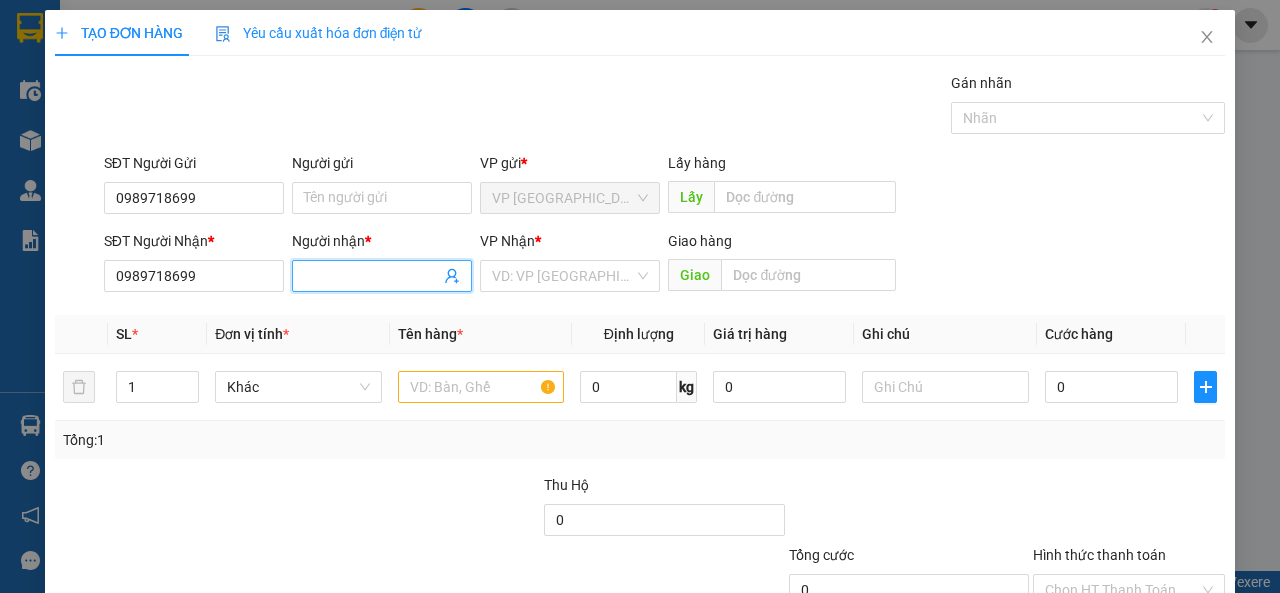 click on "Người nhận  *" at bounding box center (372, 276) 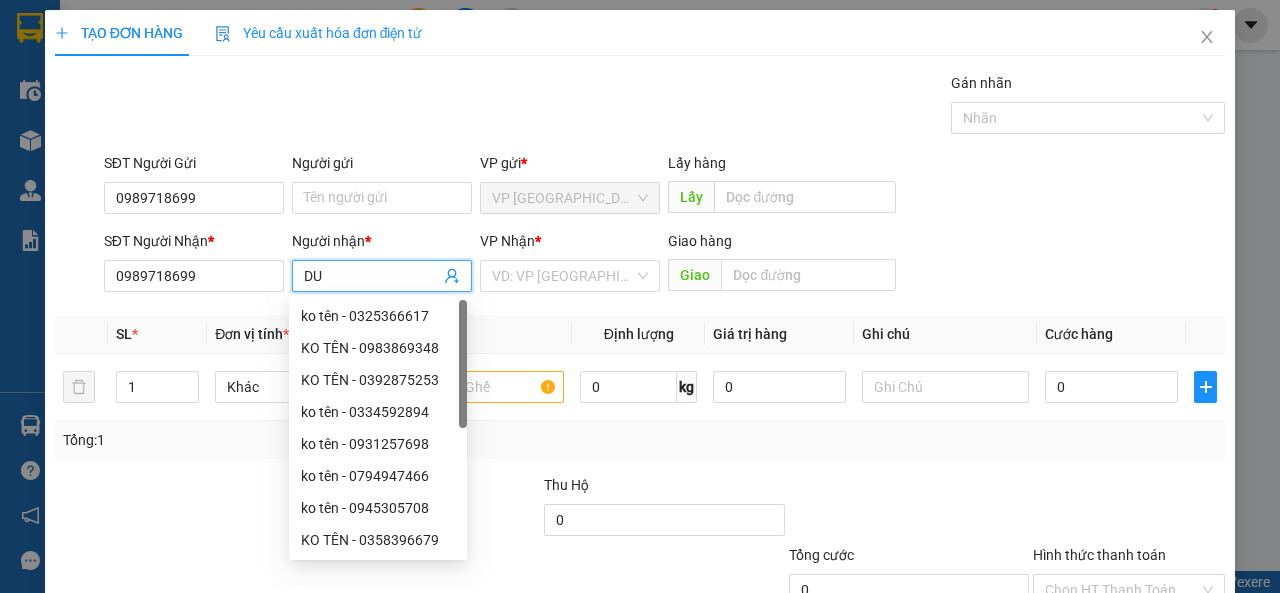 type on "D" 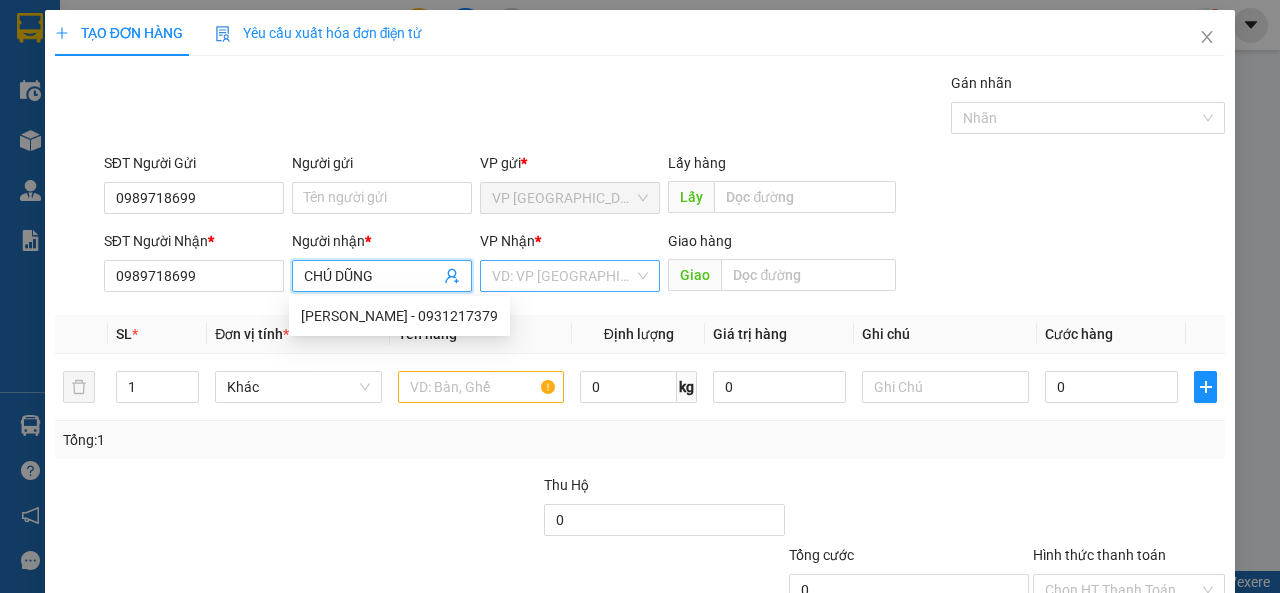 type on "CHÚ DŨNG" 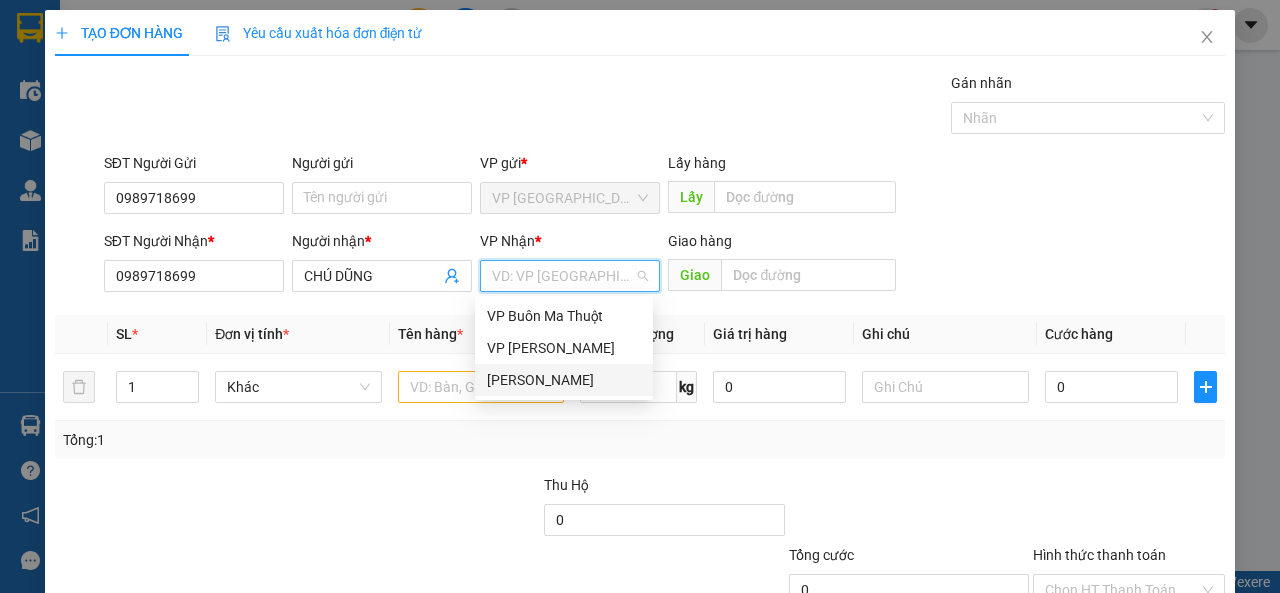 click on "[PERSON_NAME]" at bounding box center (564, 380) 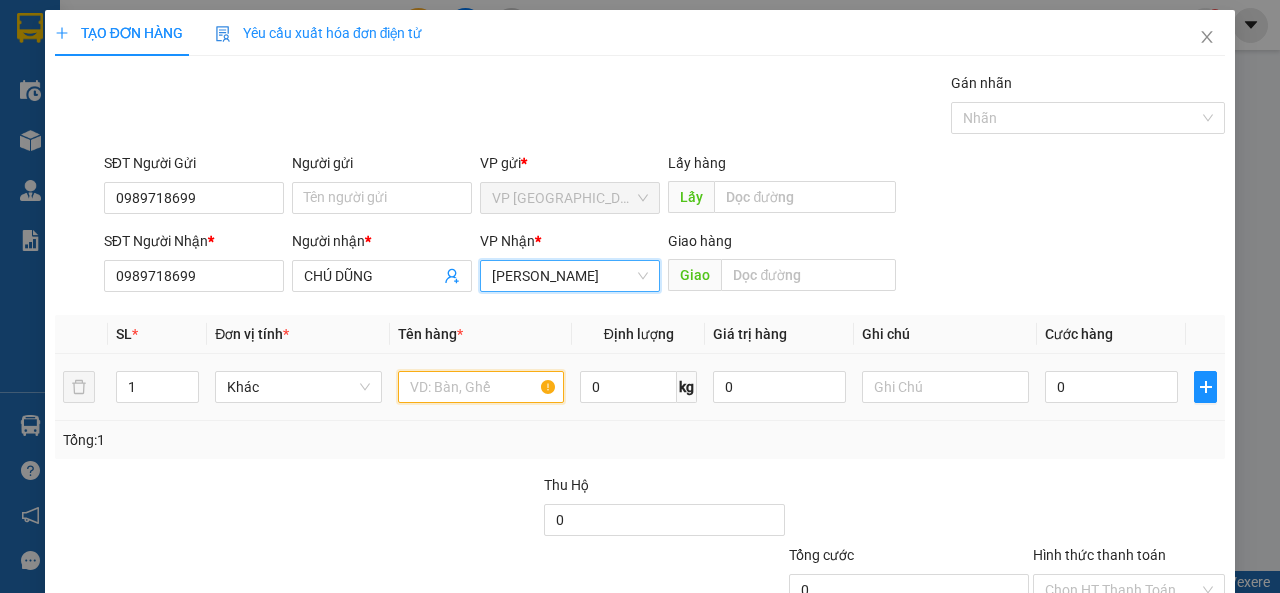 click at bounding box center (481, 387) 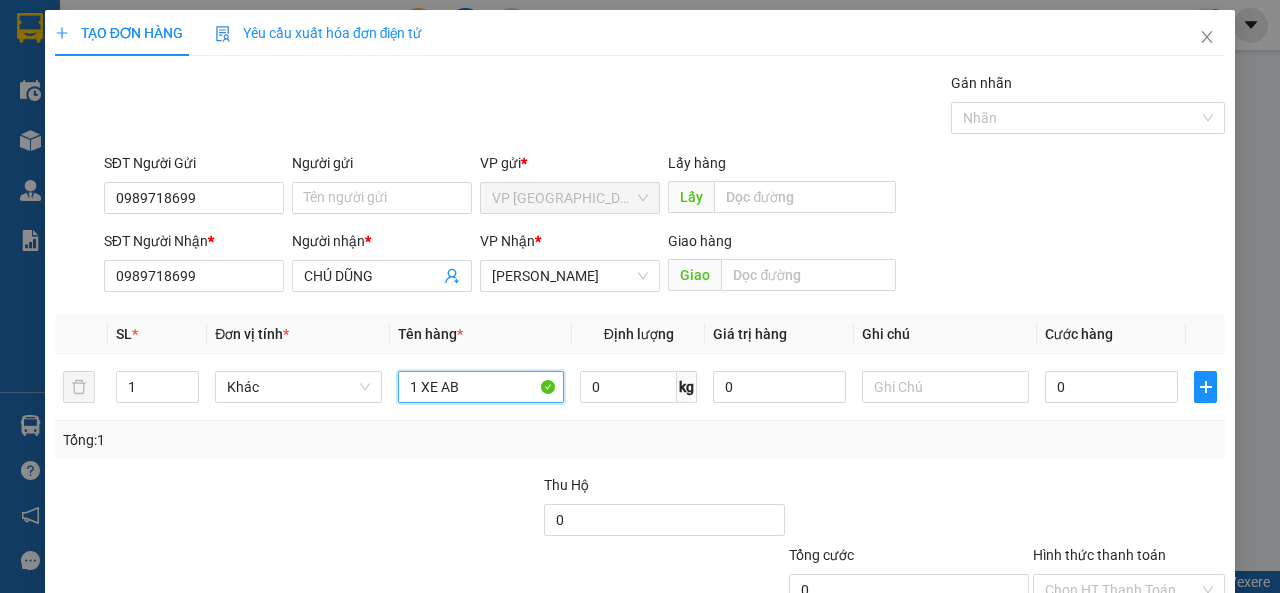 type on "1 XE AB" 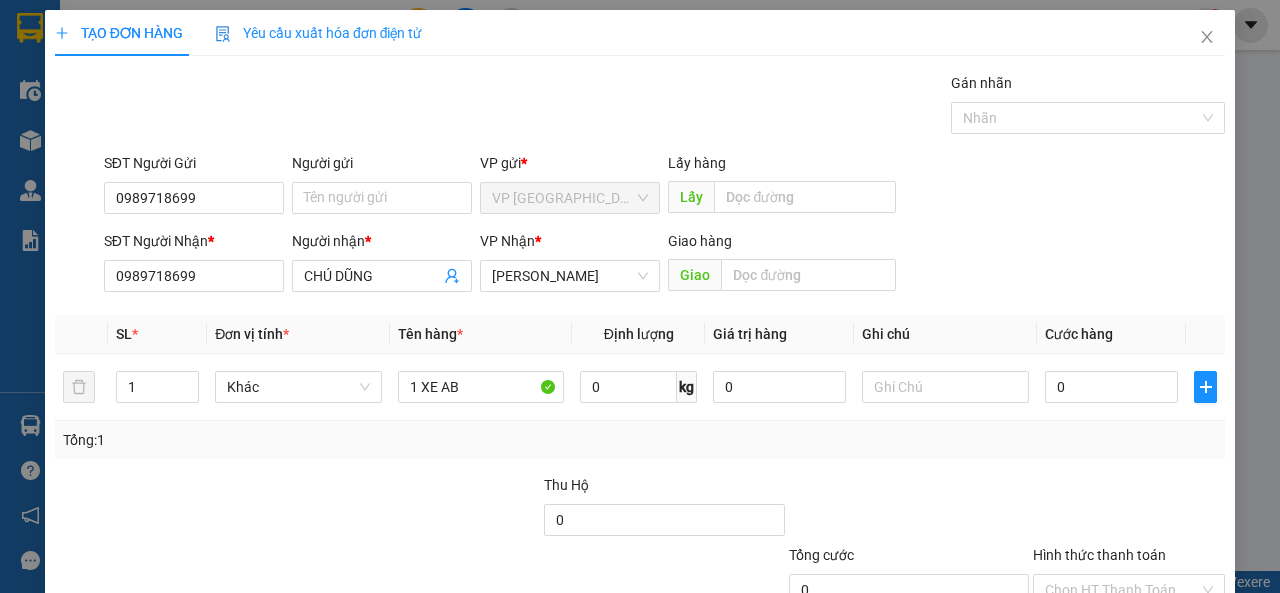 click on "Tổng:  1" at bounding box center [640, 440] 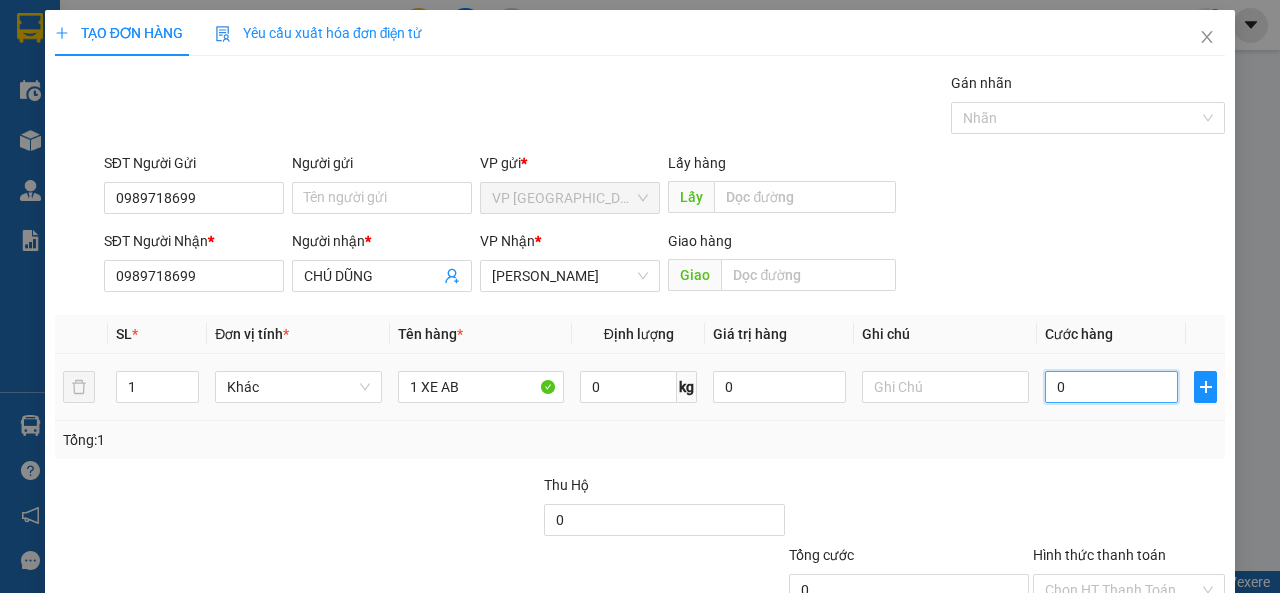 click on "0" at bounding box center [1111, 387] 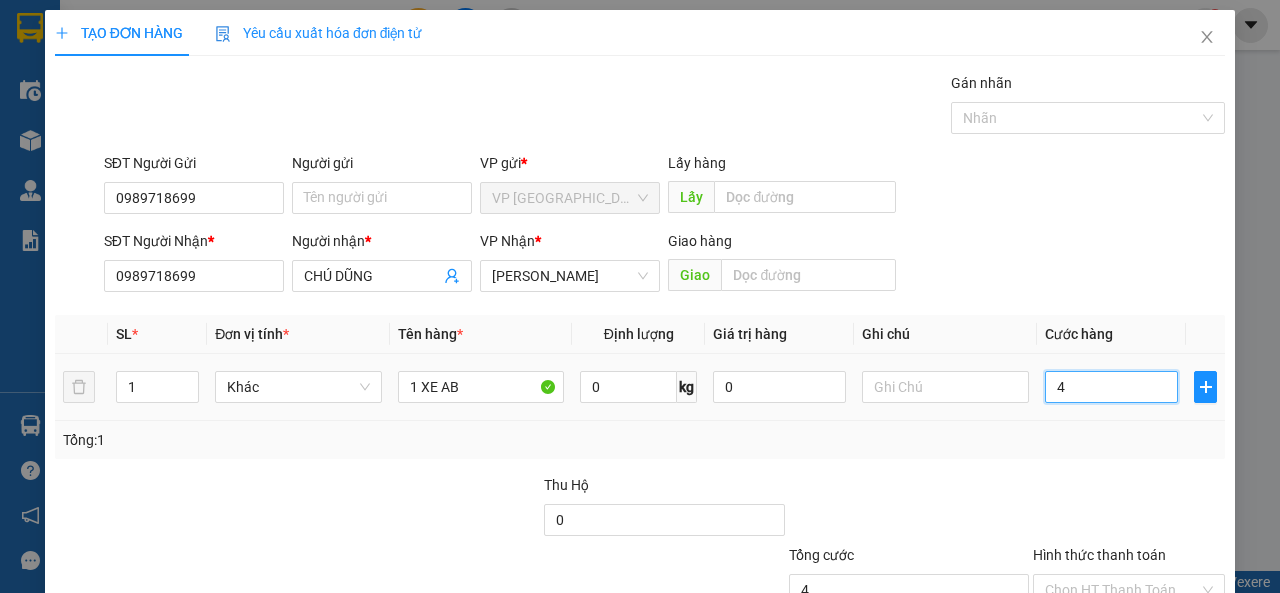 type on "40" 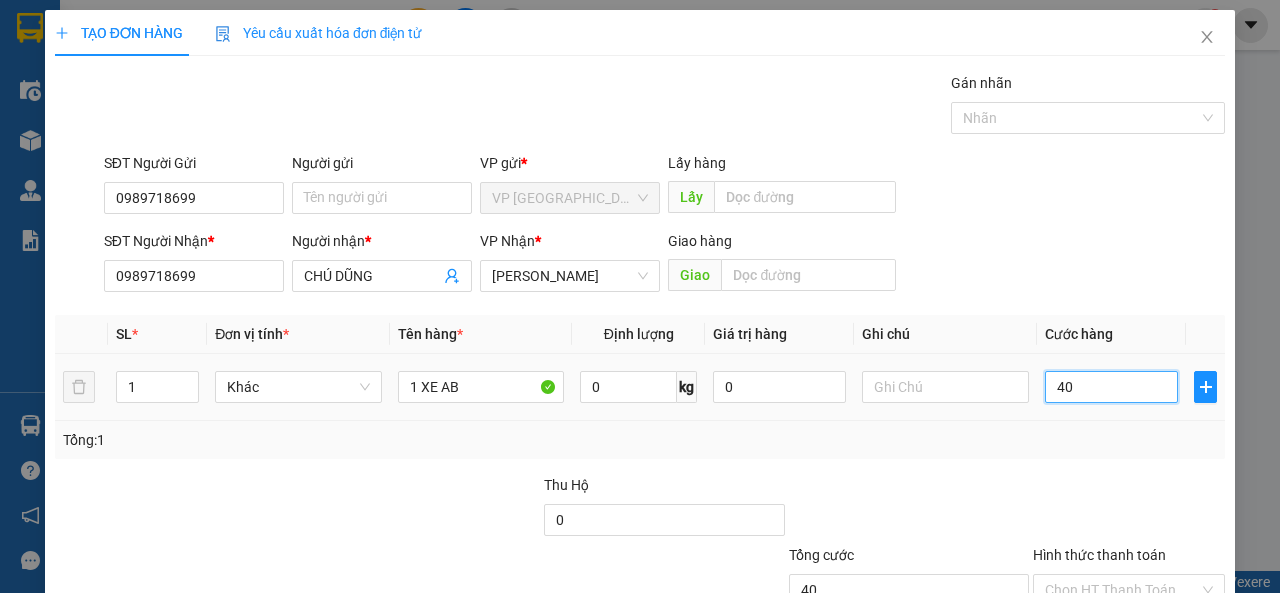 type on "400" 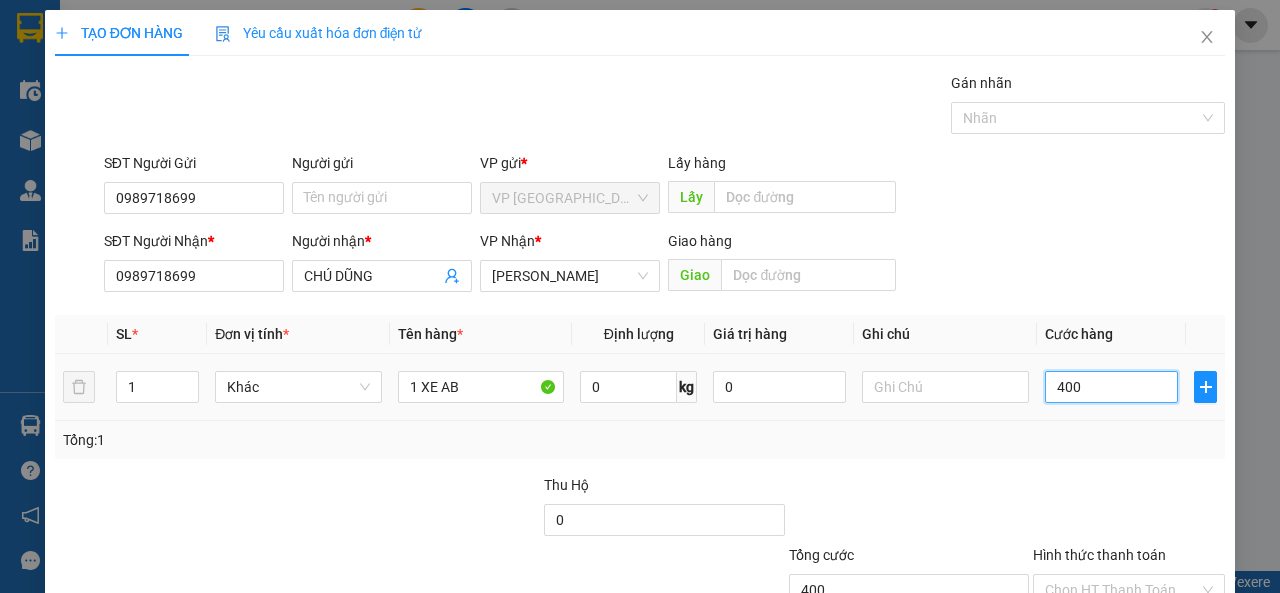 type on "4.000" 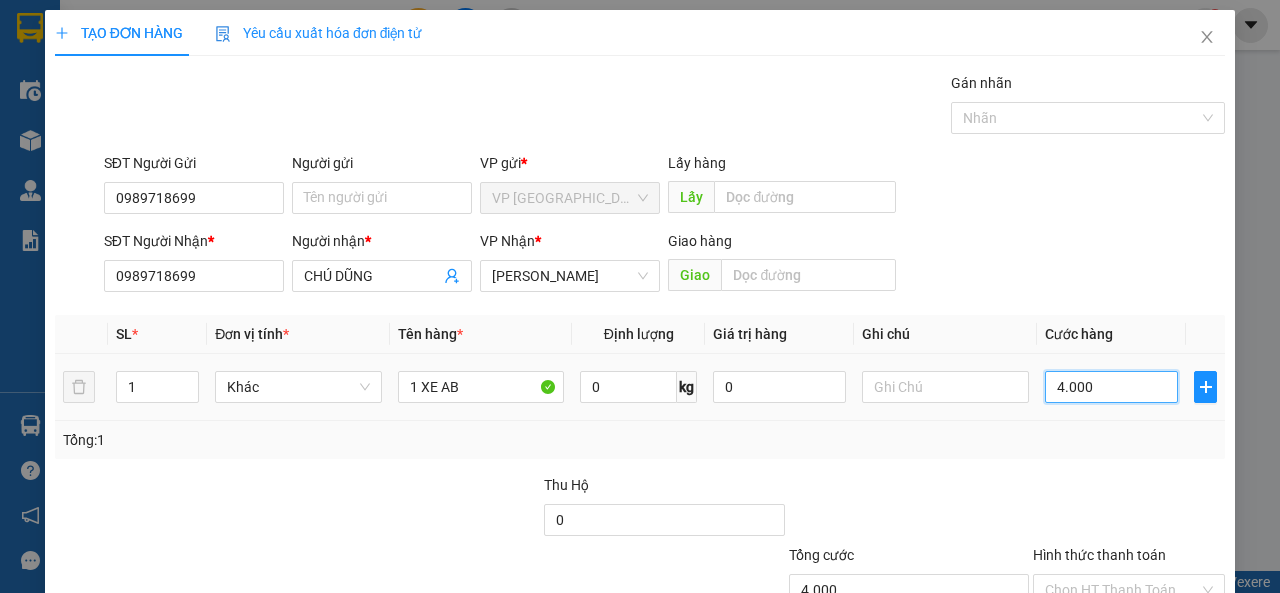 type on "40.000" 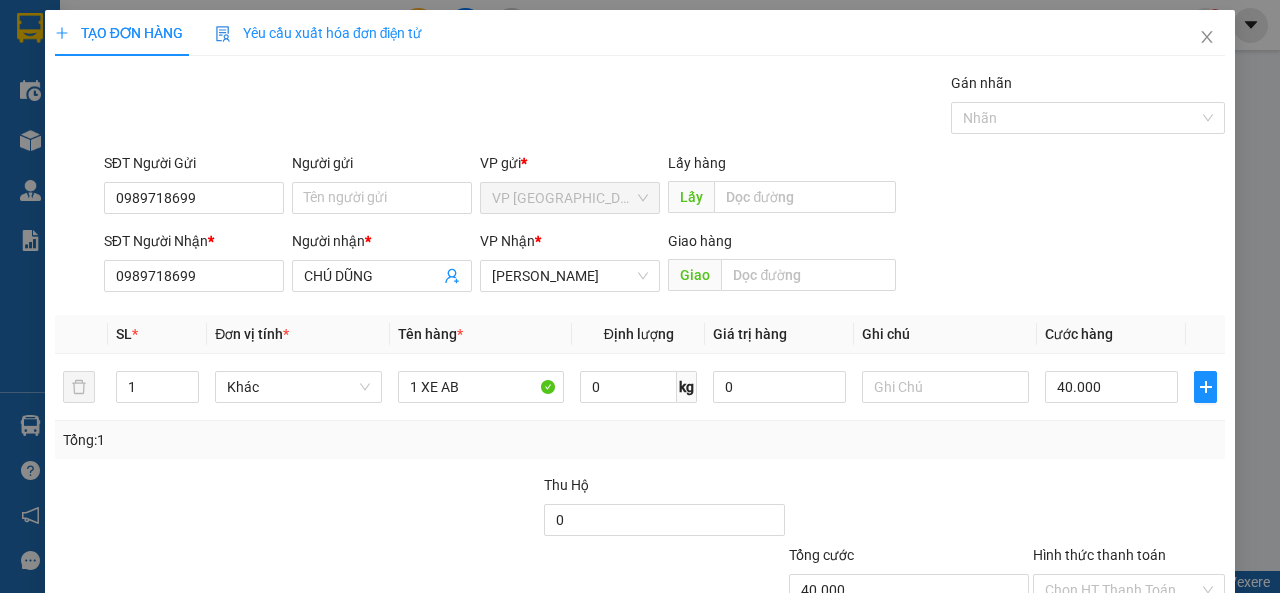 click on "Transit Pickup Surcharge Ids Transit Deliver Surcharge Ids Transit Deliver Surcharge Transit Deliver Surcharge Gói vận chuyển  * [PERSON_NAME] Gán [PERSON_NAME] SĐT Người Gửi 0989718699 Người gửi Tên người gửi VP gửi  * VP Đà Lạt Lấy hàng Lấy SĐT Người [PERSON_NAME]  * 0989718699 Người [PERSON_NAME]  * [PERSON_NAME] [PERSON_NAME]  * [PERSON_NAME] [PERSON_NAME] hàng [PERSON_NAME]  * Đơn vị tính  * Tên hàng  * Định [PERSON_NAME] trị hàng Ghi [PERSON_NAME] hàng                   1 Khác 1 XE AB 0 kg 0 40.000 Tổng:  1 Thu Hộ 0 [PERSON_NAME] 40.000 [PERSON_NAME] [PERSON_NAME] HT [PERSON_NAME] Số [PERSON_NAME] thu trước 0 Chưa [PERSON_NAME] 40.000 [PERSON_NAME] [PERSON_NAME] nháp Xóa Thông tin [PERSON_NAME] và In" at bounding box center (640, 386) 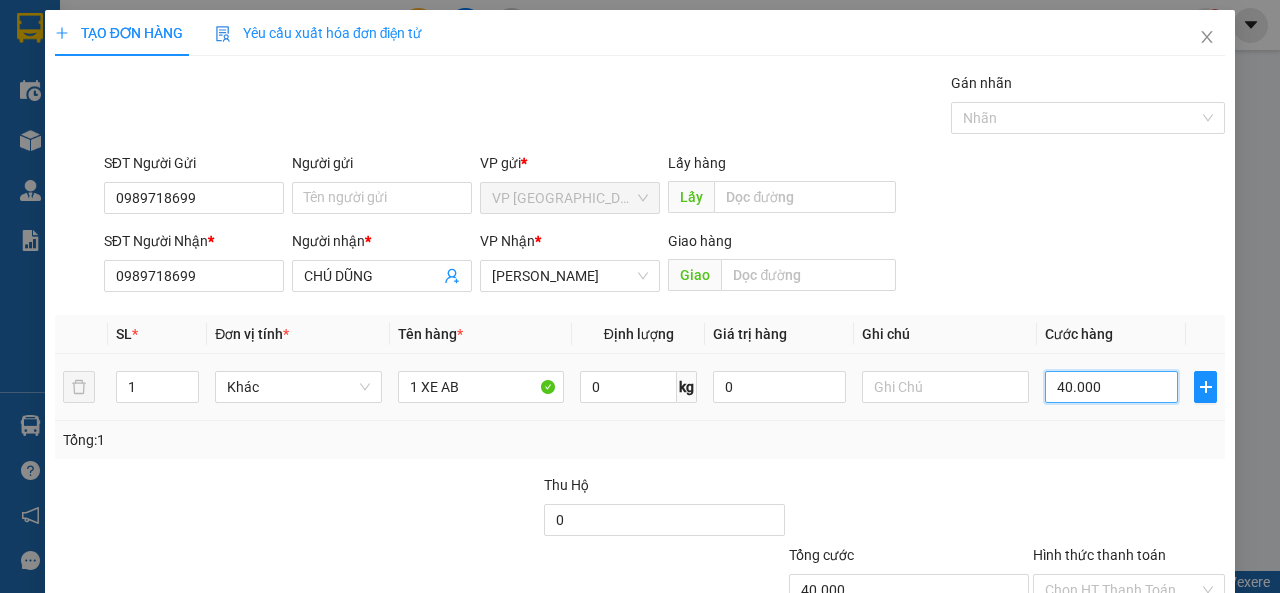 click on "40.000" at bounding box center [1111, 387] 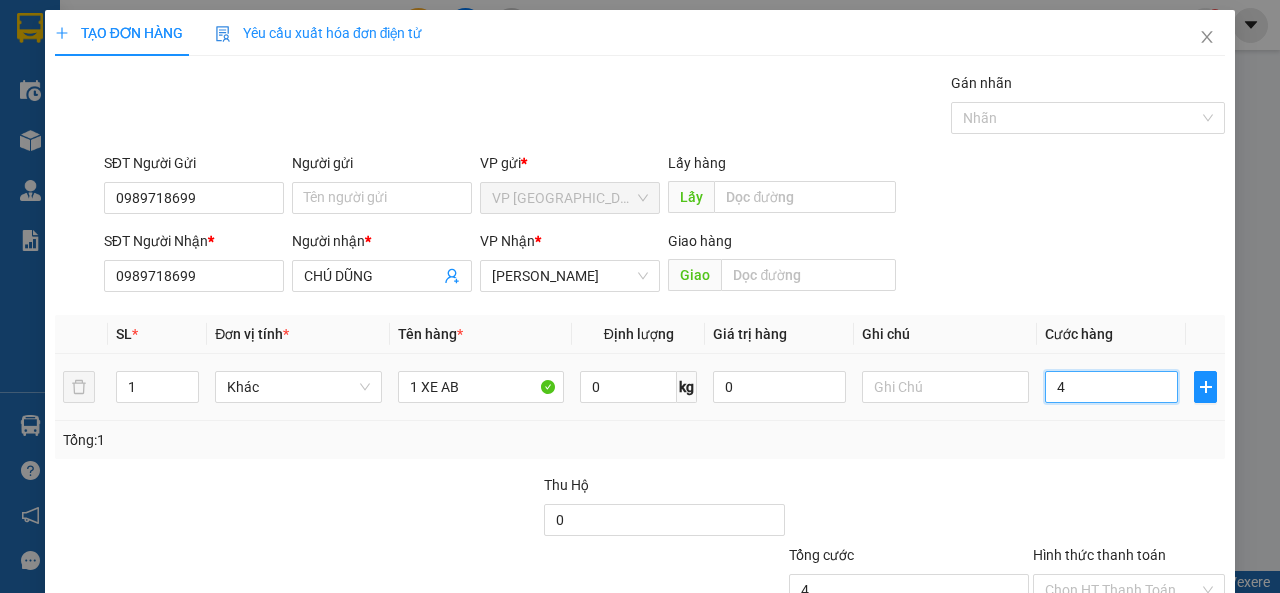 type on "40" 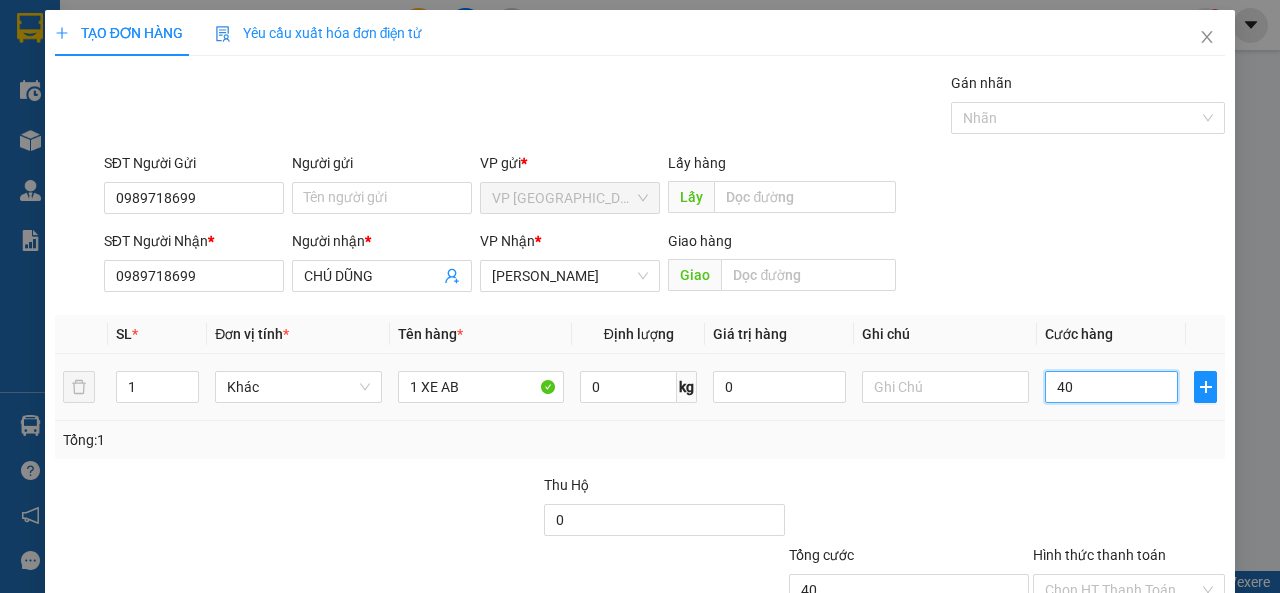 type on "400" 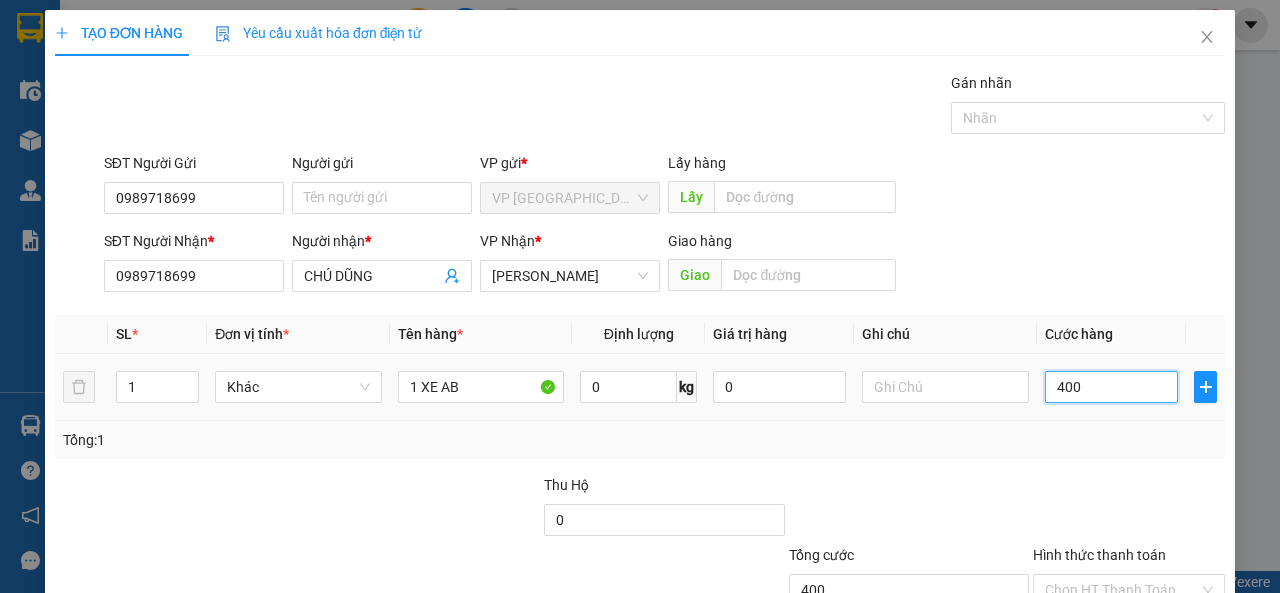 type on "4.000" 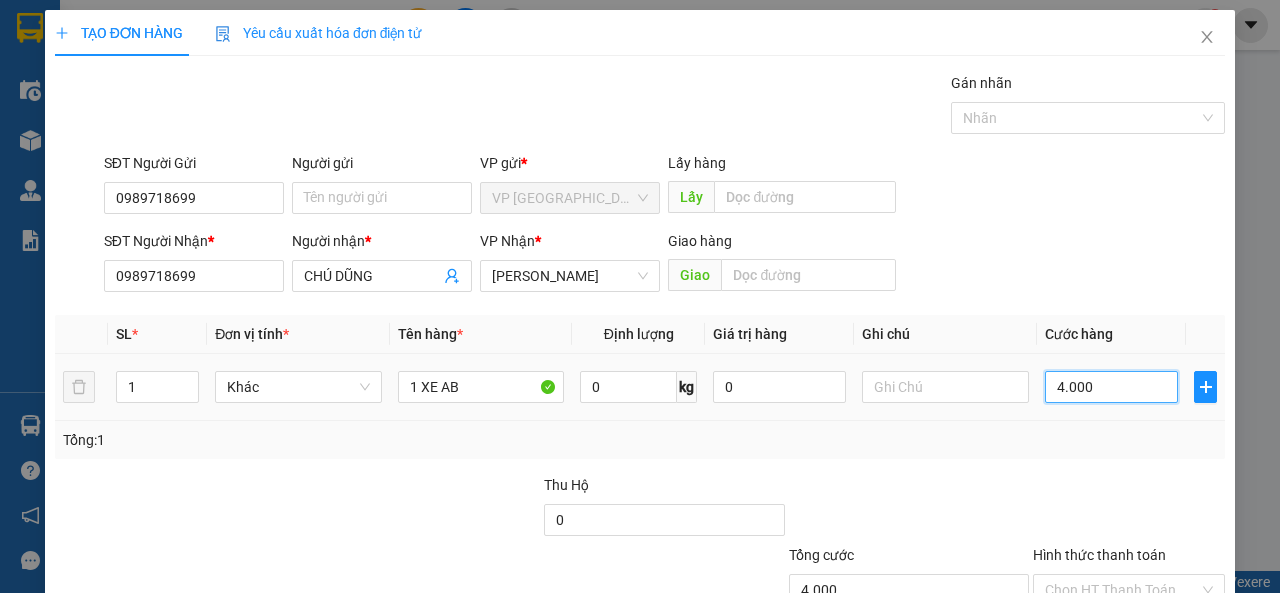 type on "40.000" 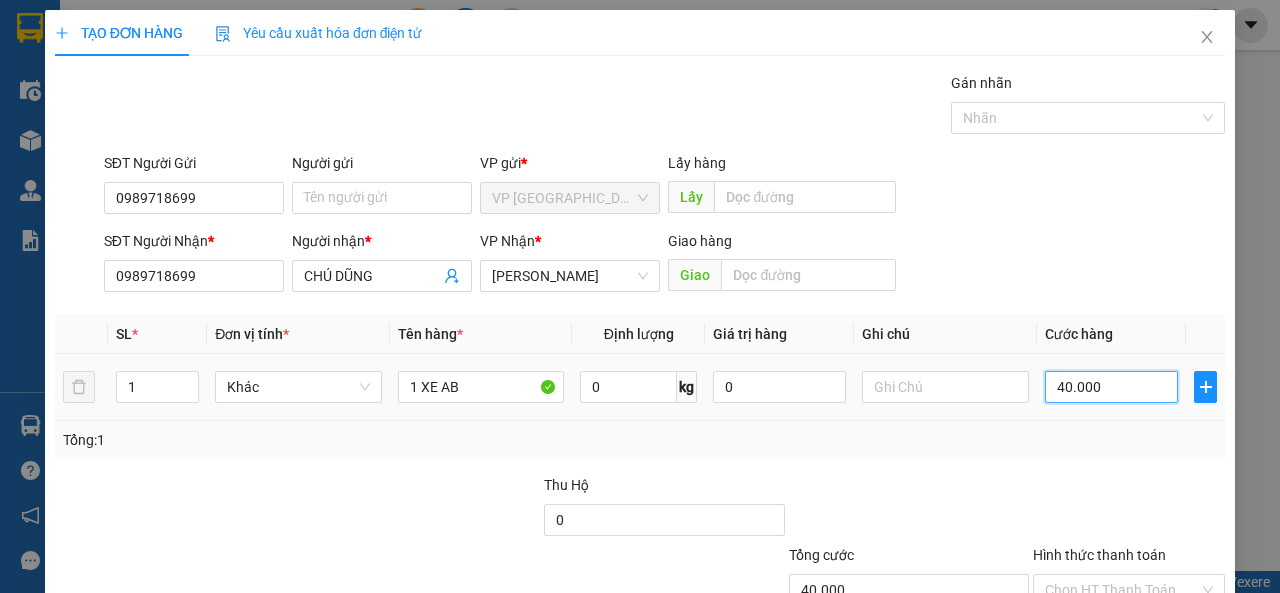 type on "400.000" 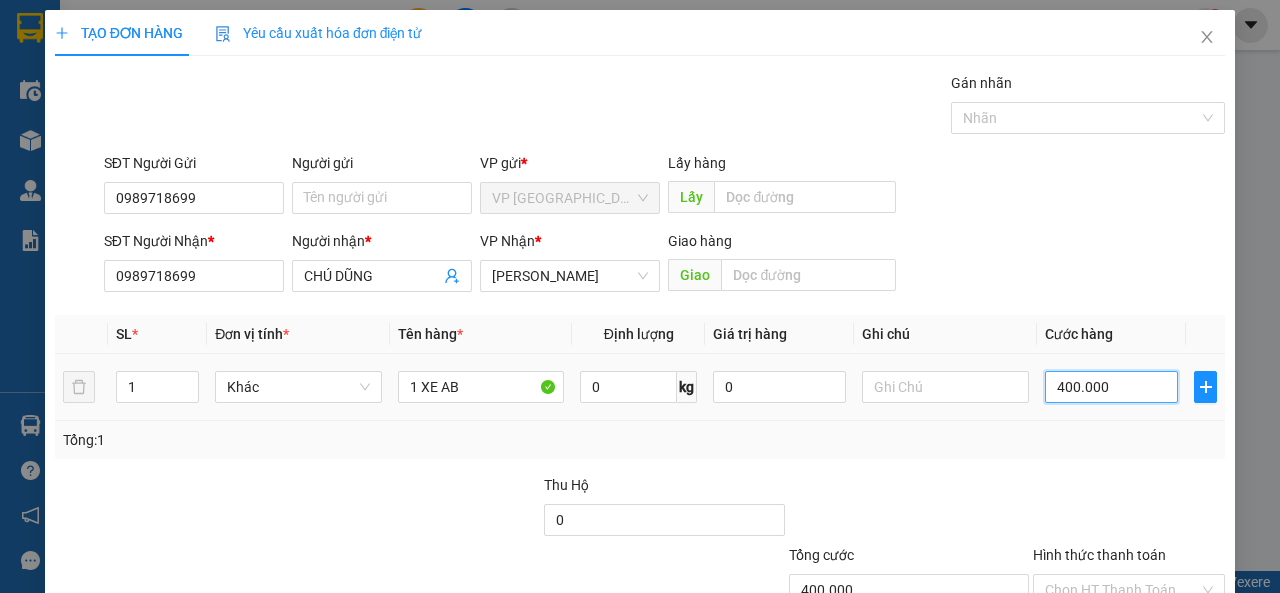 type on "400.000" 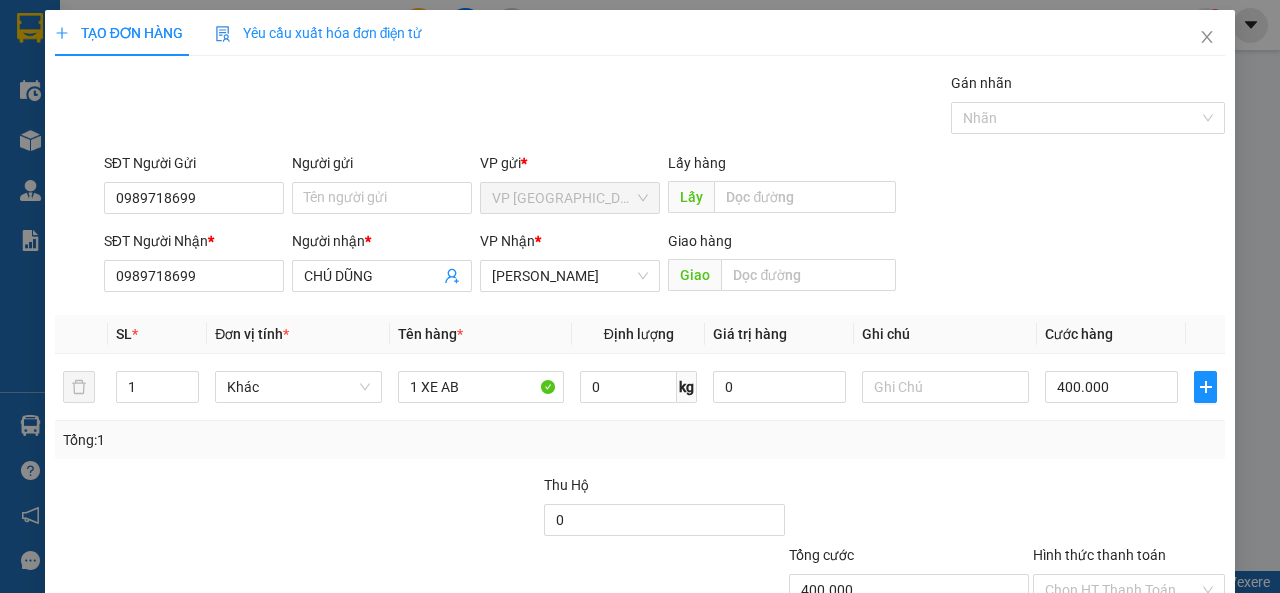 click on "Tổng:  1" at bounding box center [640, 440] 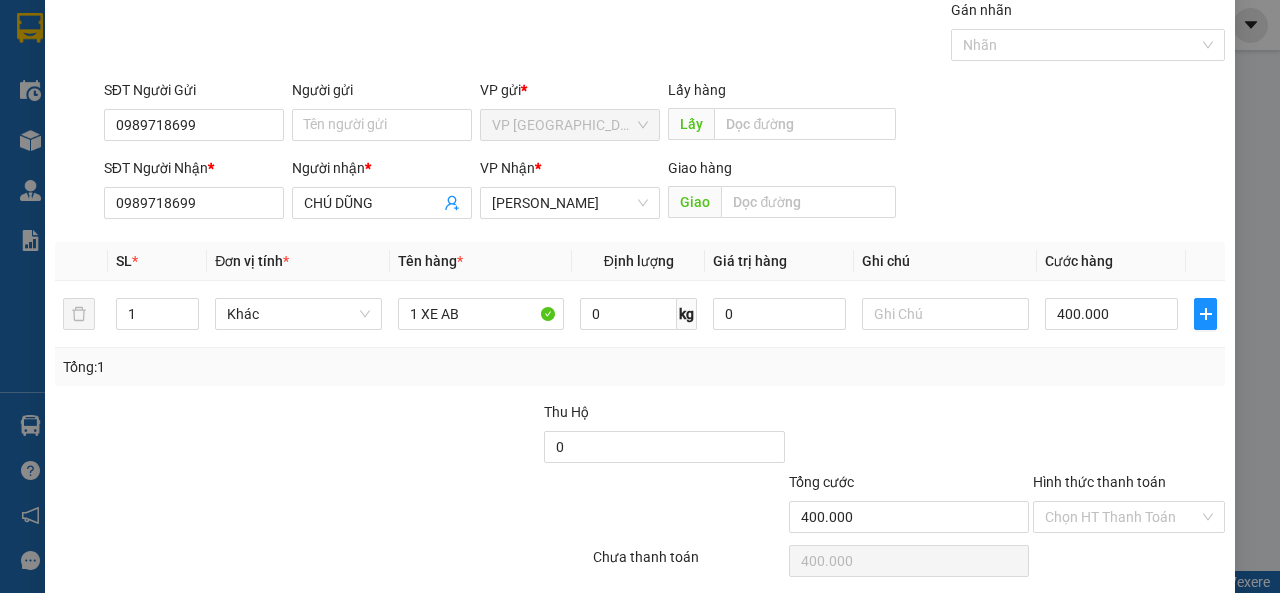 scroll, scrollTop: 147, scrollLeft: 0, axis: vertical 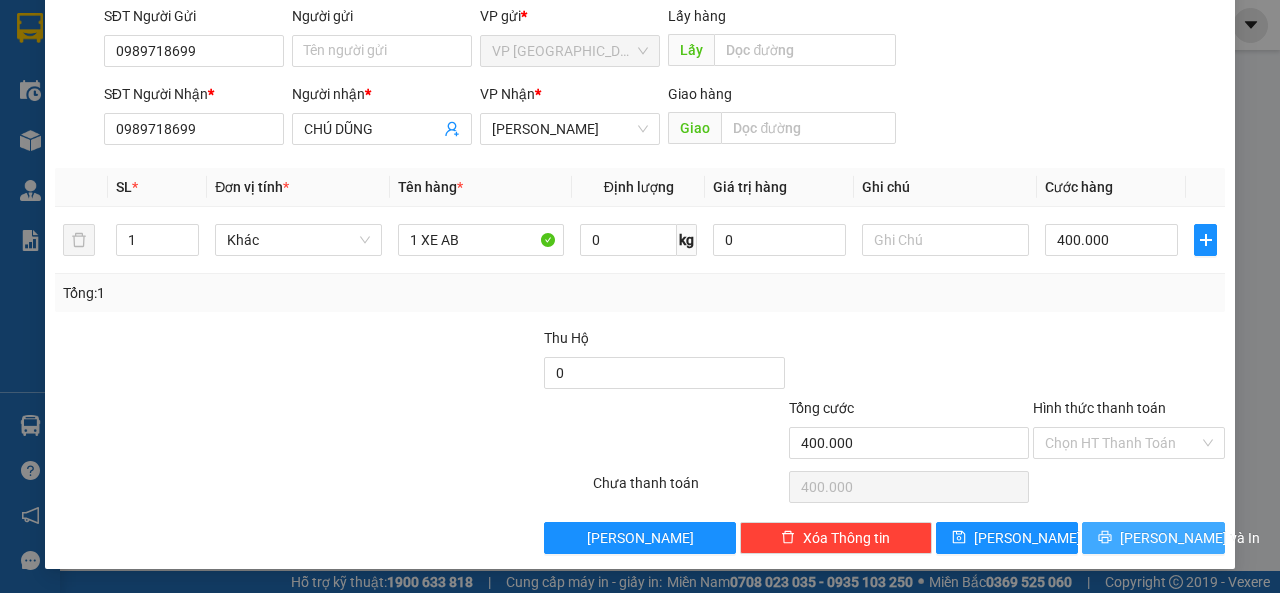 click on "[PERSON_NAME] và In" at bounding box center [1190, 538] 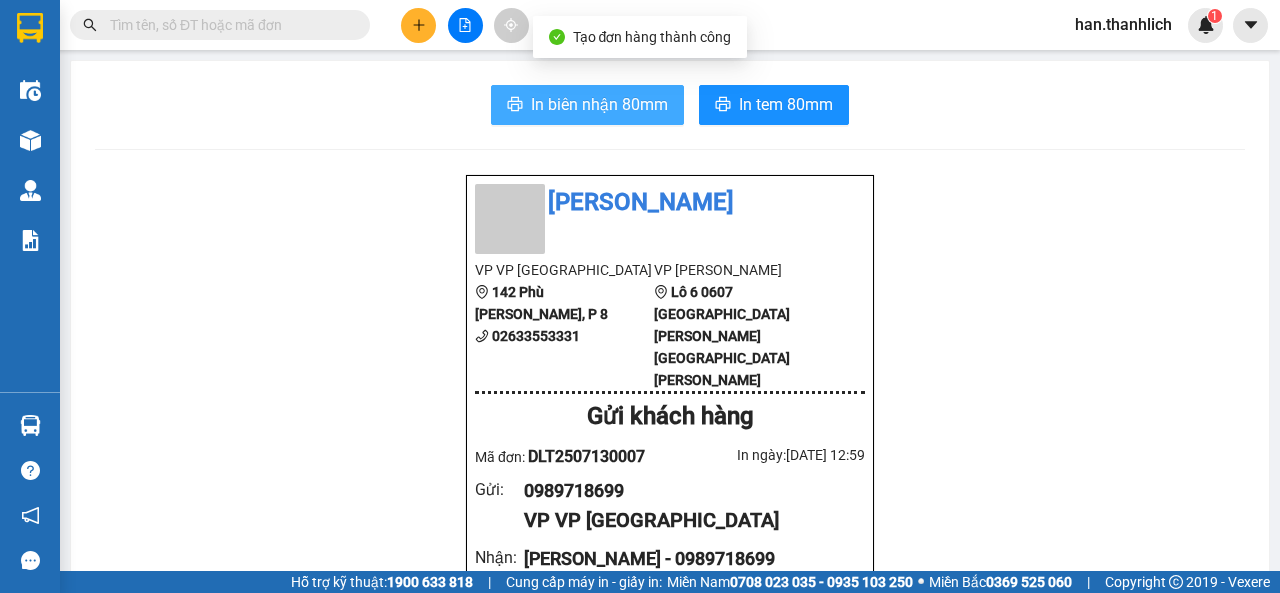 click on "In biên nhận 80mm" at bounding box center (599, 104) 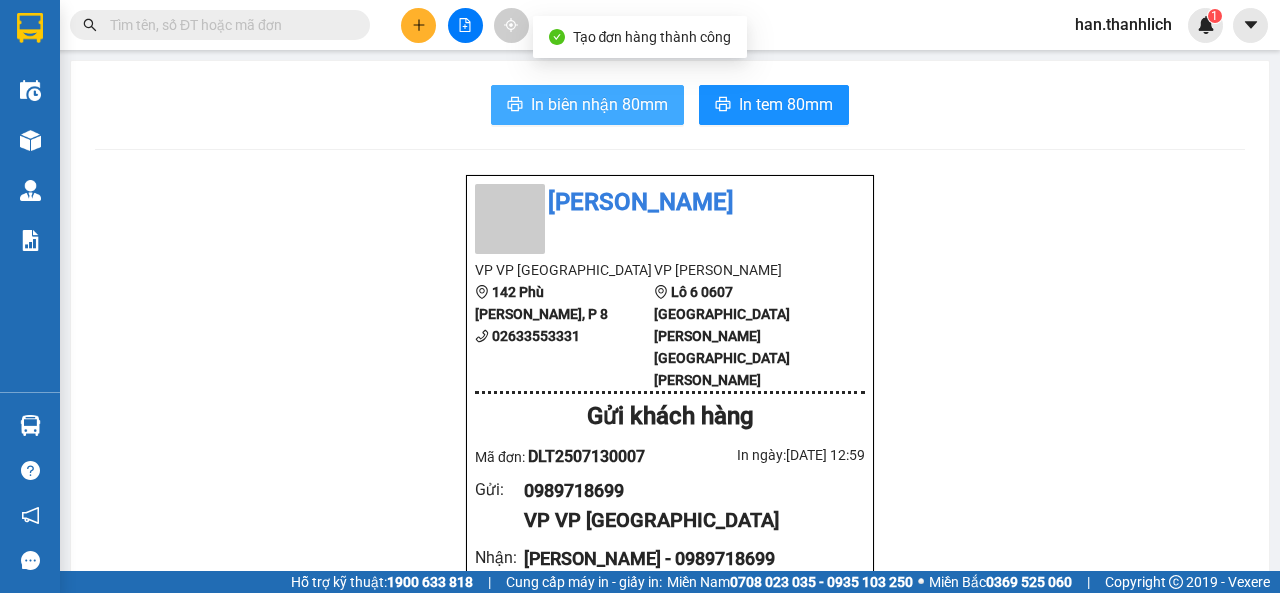 scroll, scrollTop: 0, scrollLeft: 0, axis: both 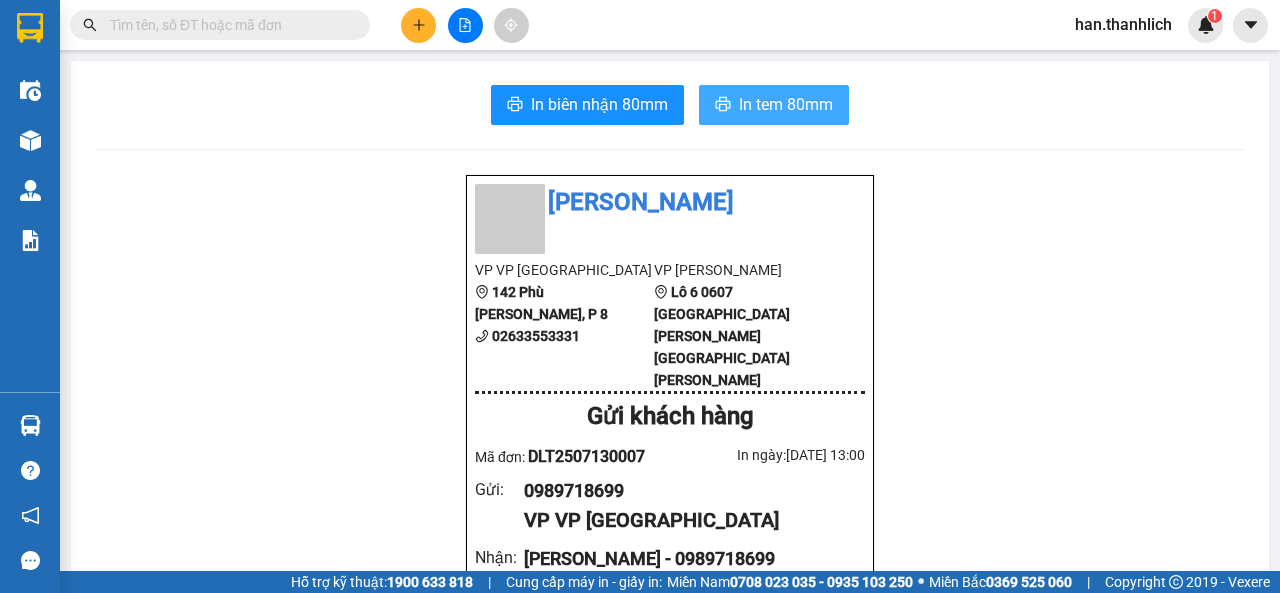 click on "In tem 80mm" at bounding box center (786, 104) 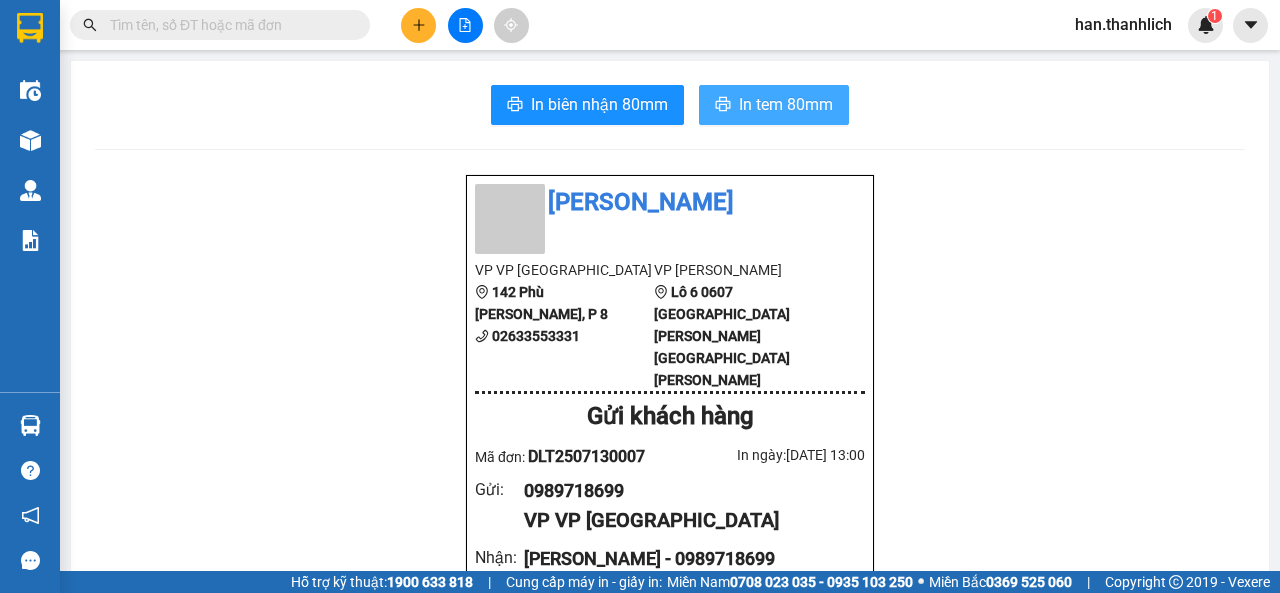 scroll, scrollTop: 0, scrollLeft: 0, axis: both 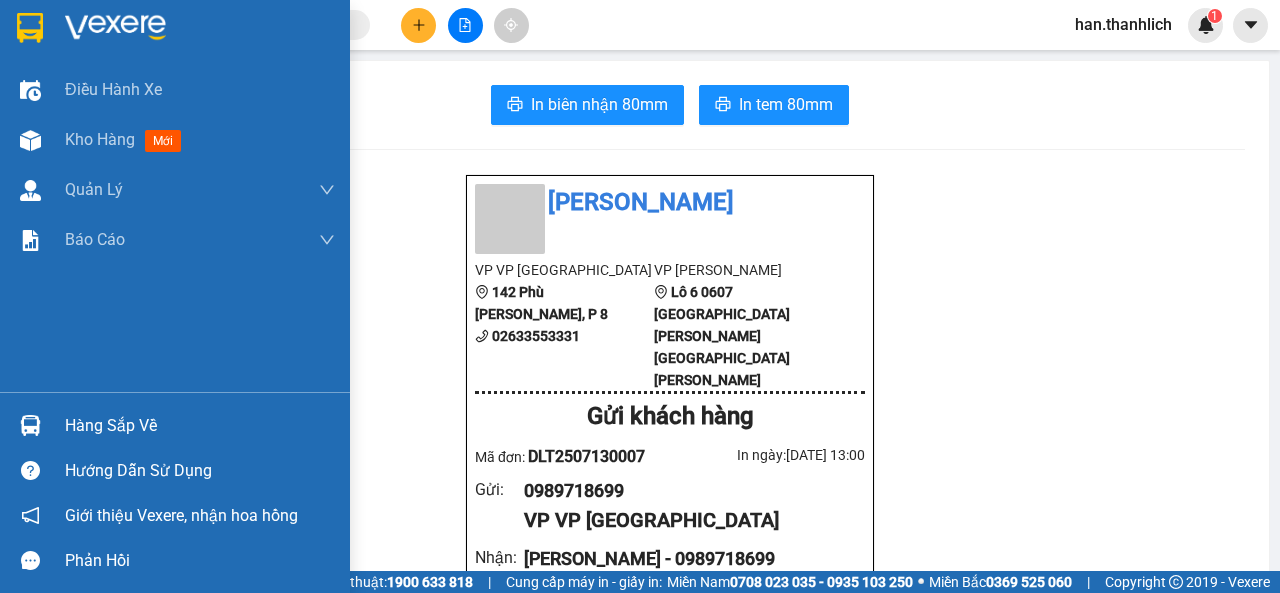 click on "Hàng sắp về" at bounding box center (200, 426) 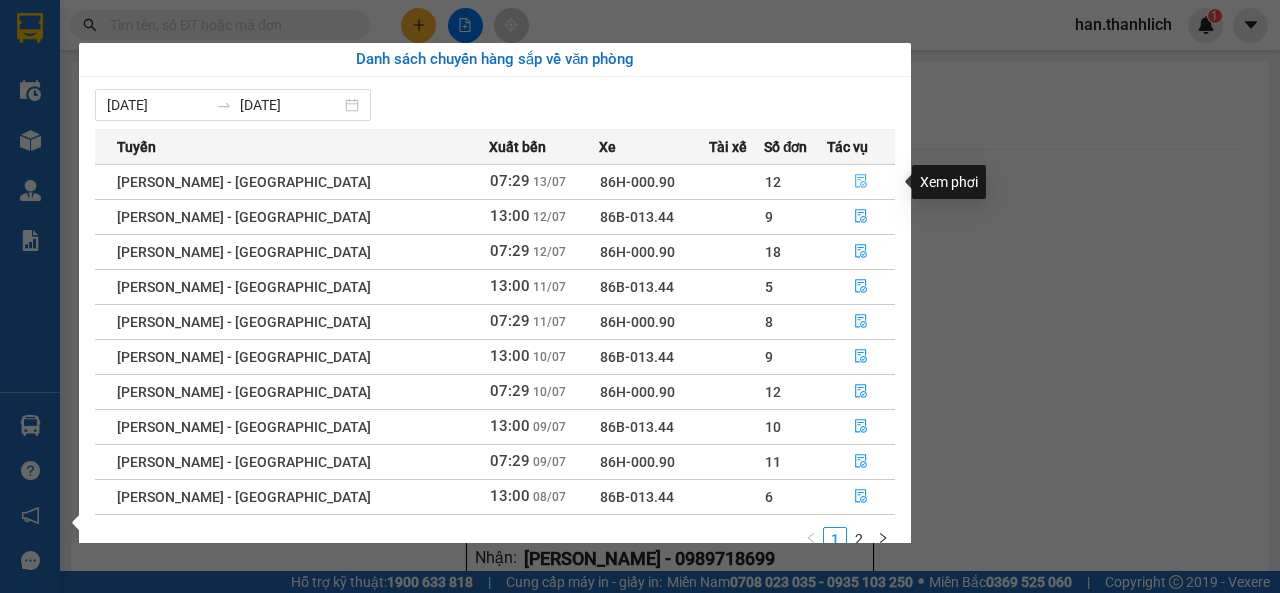 click 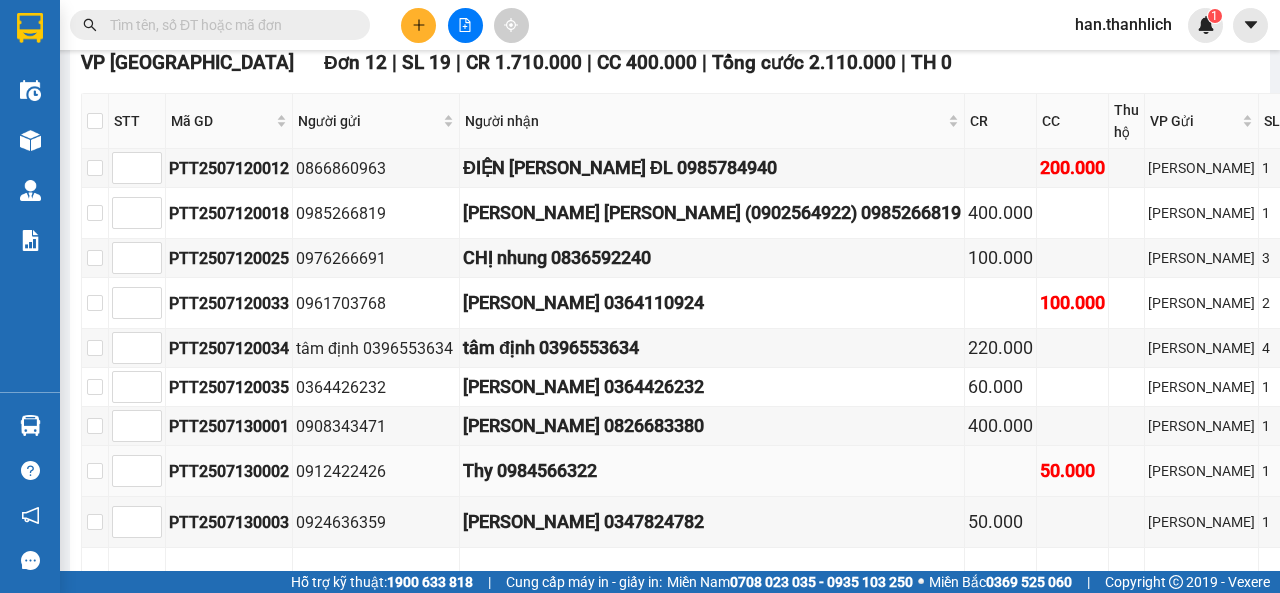 scroll, scrollTop: 587, scrollLeft: 0, axis: vertical 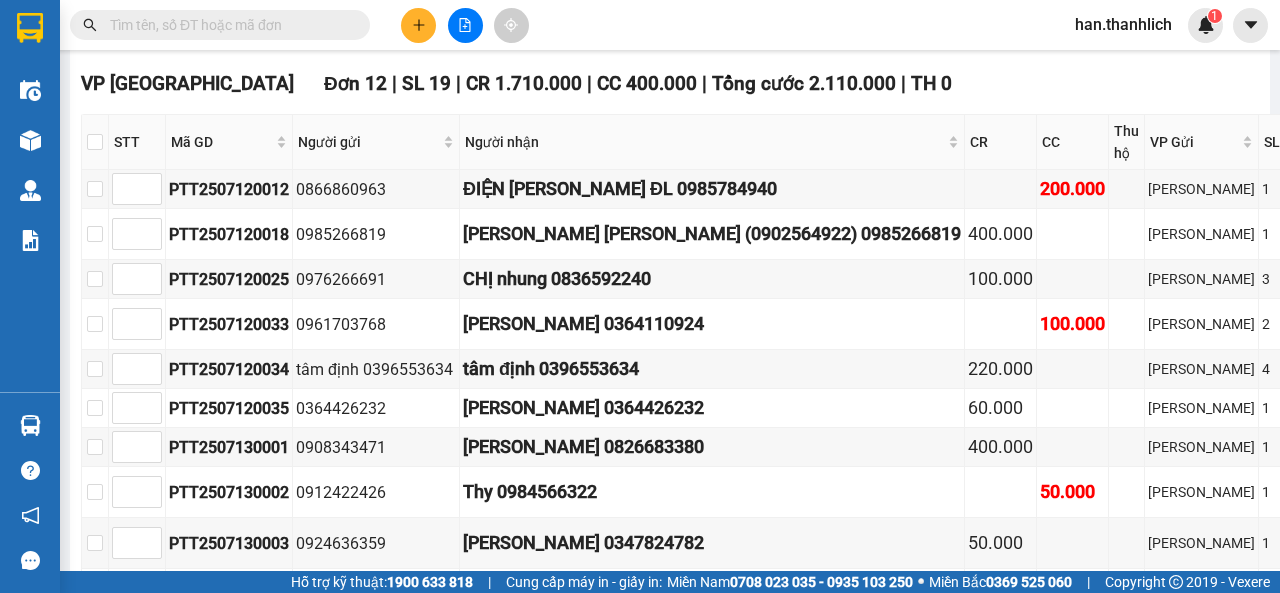 click 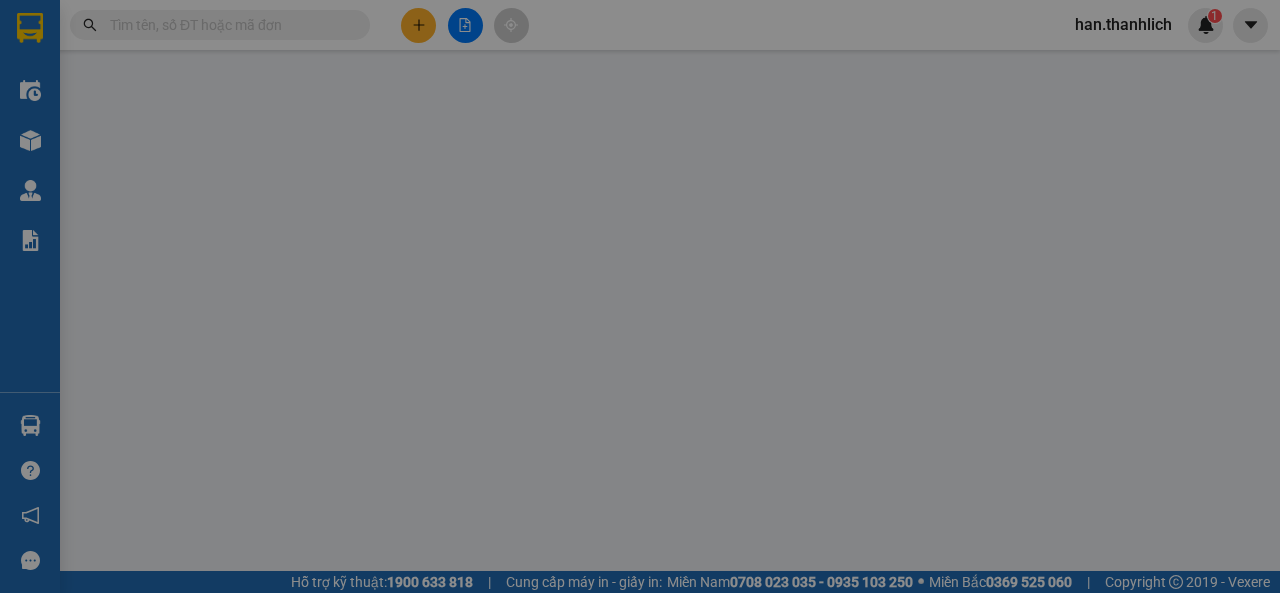 scroll, scrollTop: 0, scrollLeft: 0, axis: both 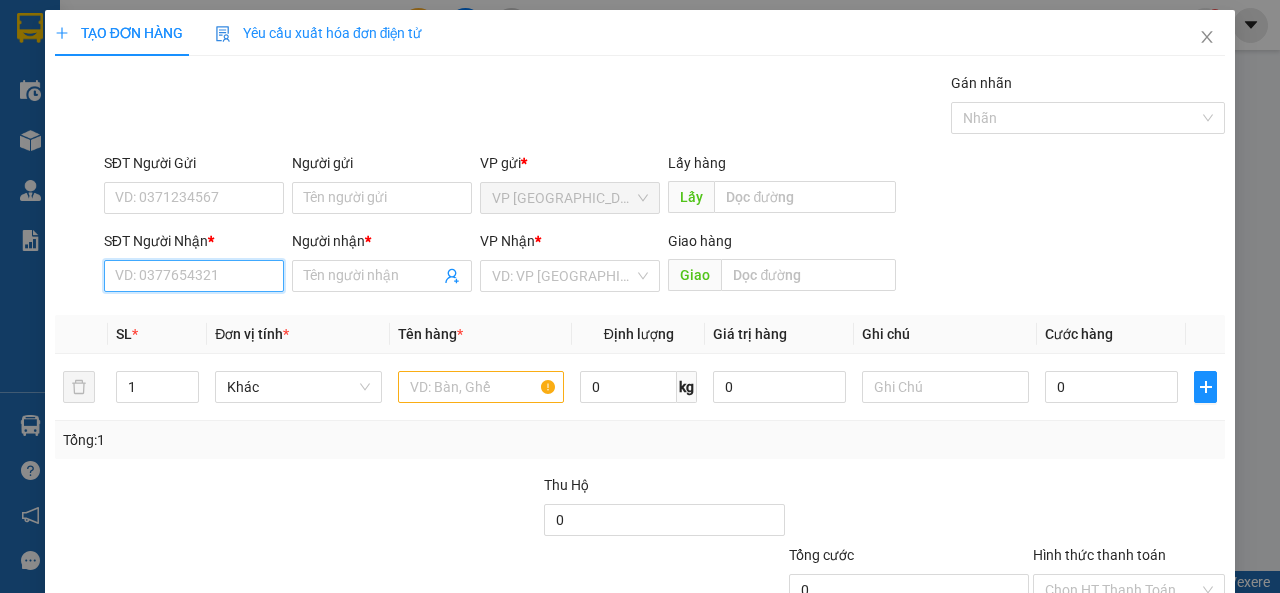click on "SĐT Người Nhận  *" at bounding box center (194, 276) 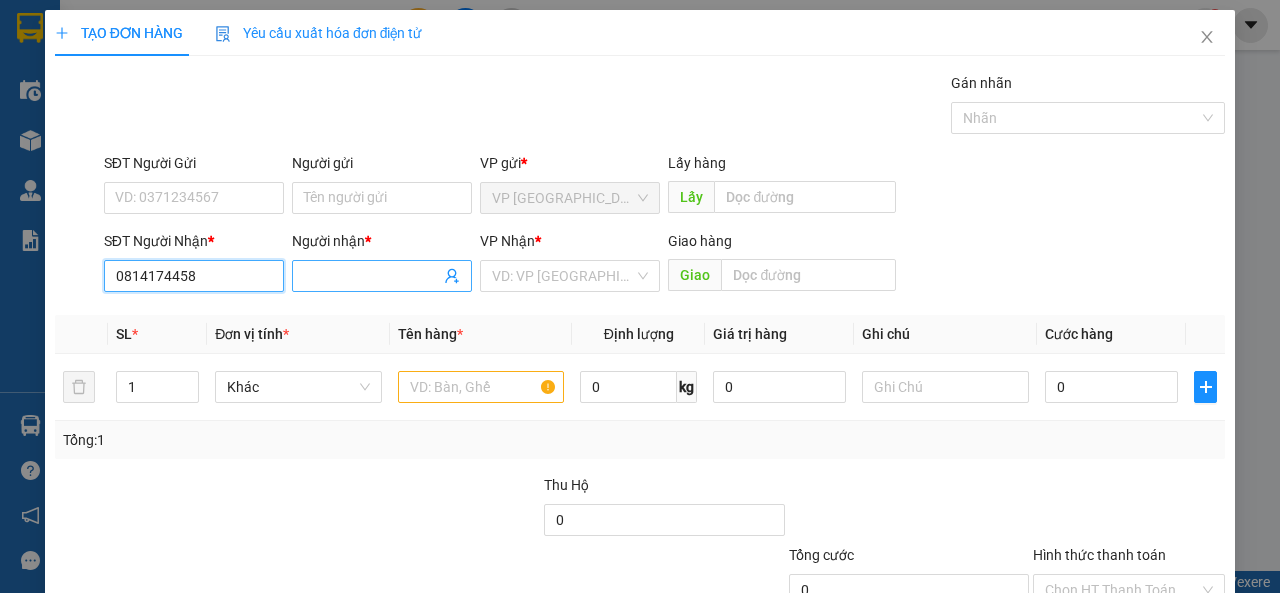 type on "0814174458" 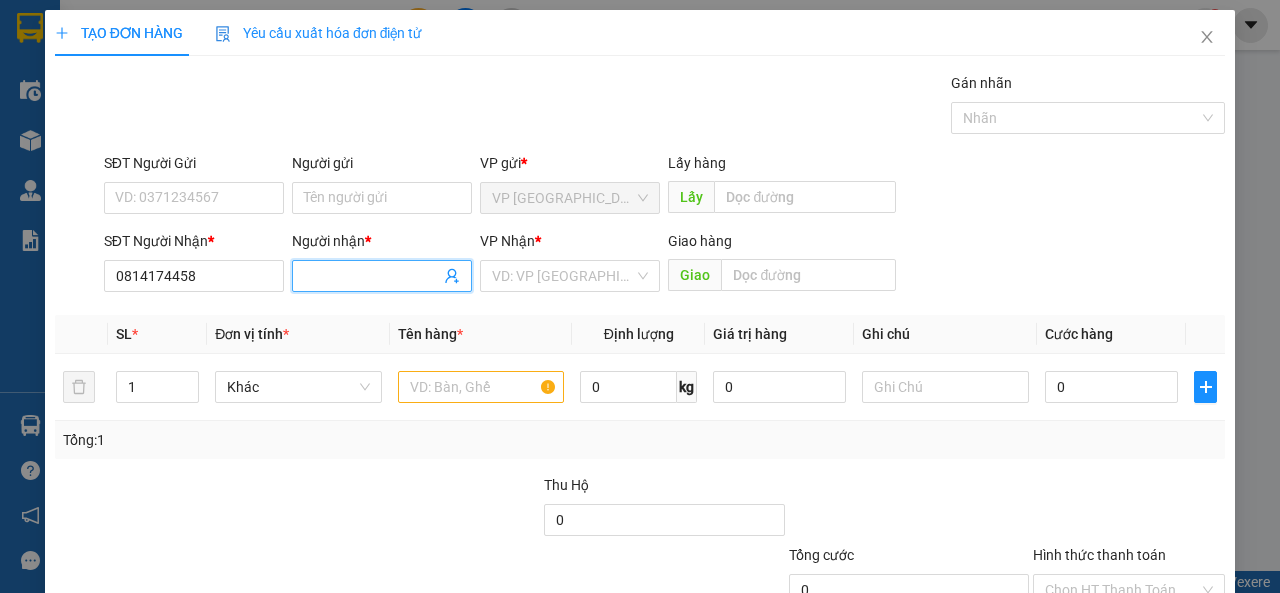 click on "Người nhận  *" at bounding box center [372, 276] 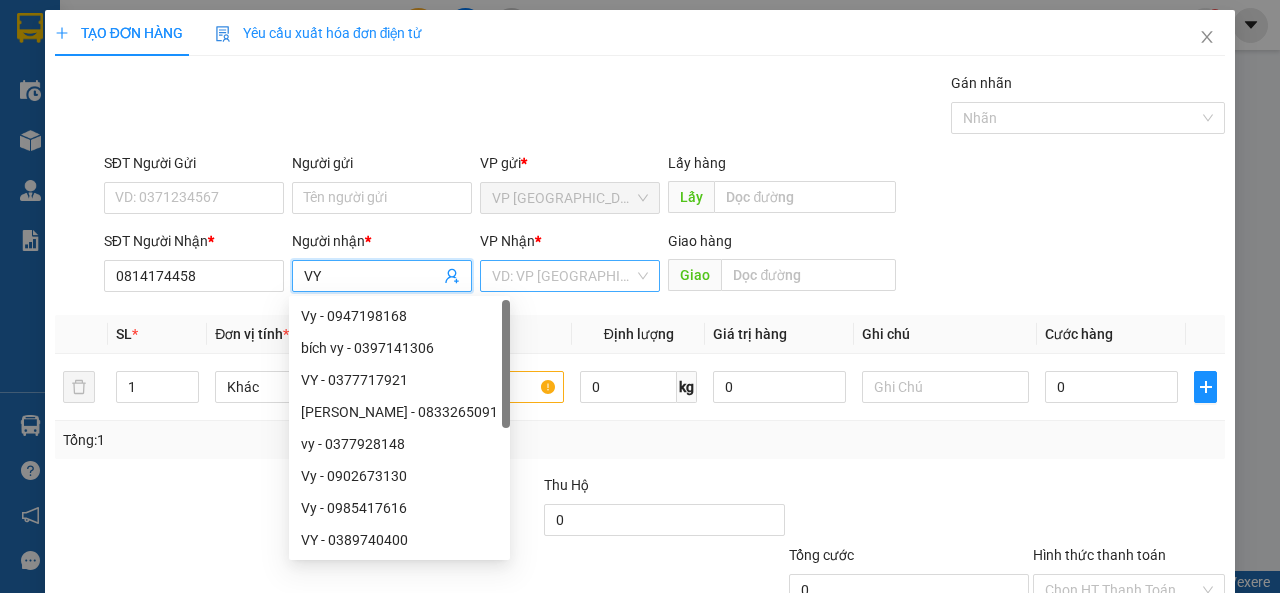 click on "VD: VP [GEOGRAPHIC_DATA]" at bounding box center (570, 276) 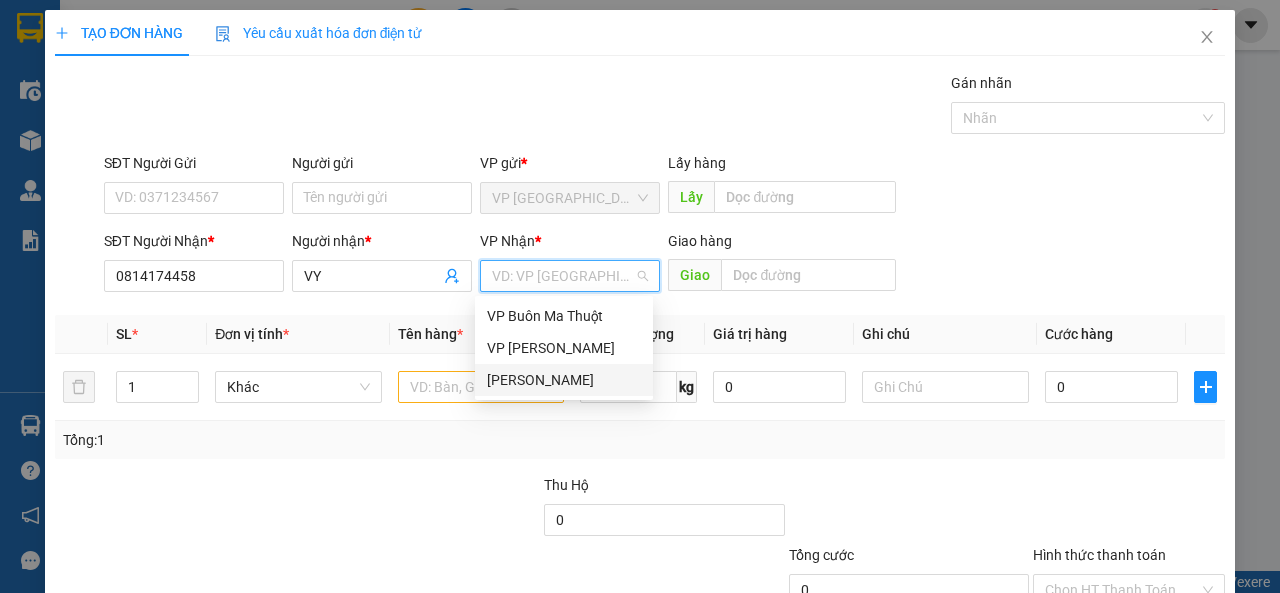 click on "[PERSON_NAME]" at bounding box center (564, 380) 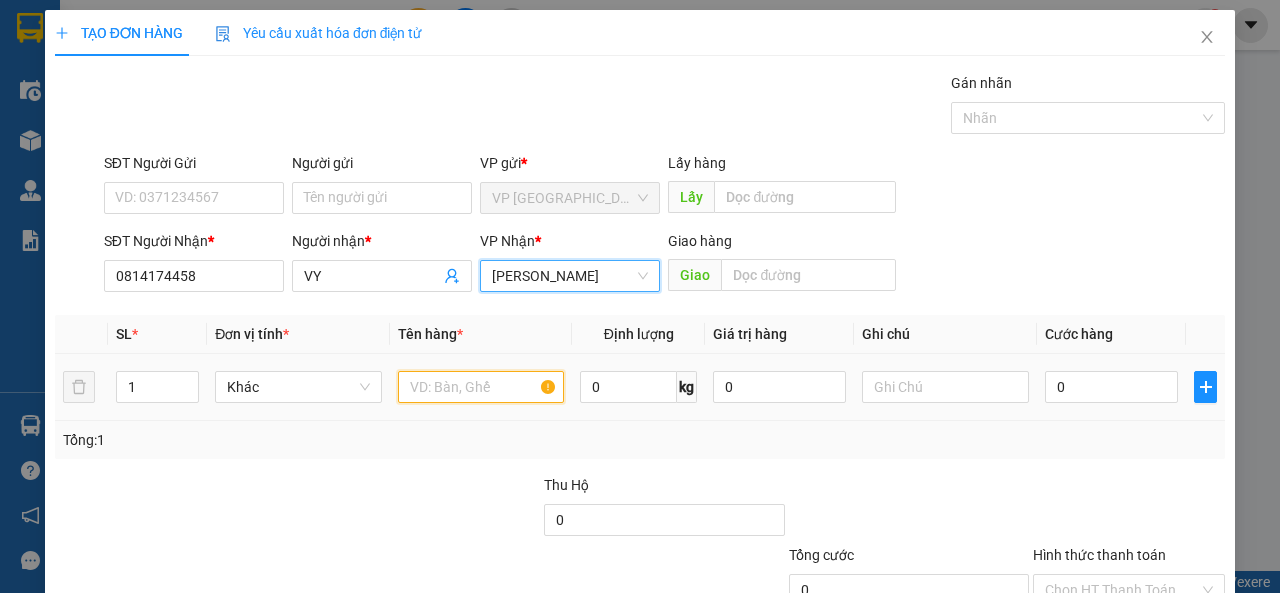 click at bounding box center (481, 387) 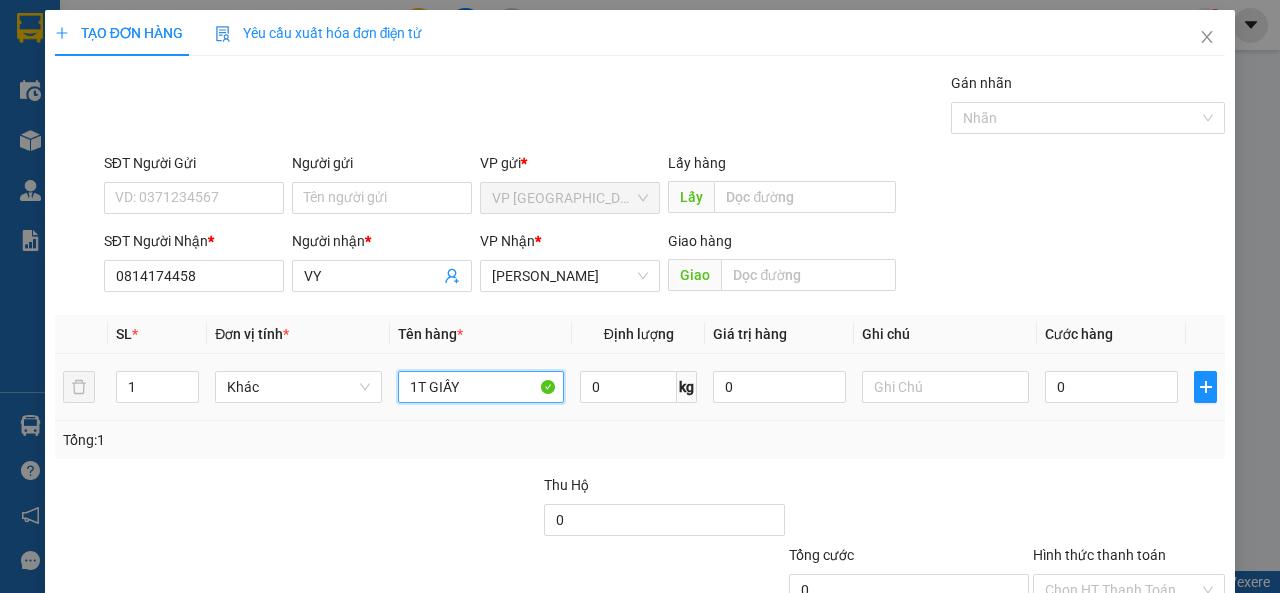 type on "1T GIẤY" 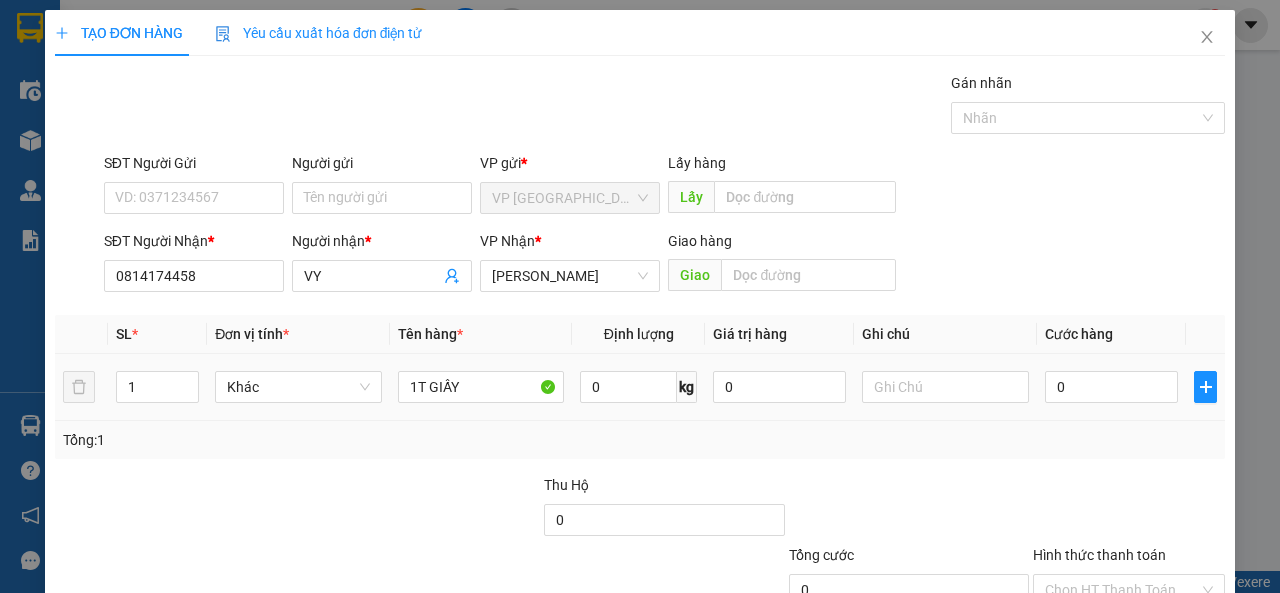click on "0" at bounding box center [1111, 387] 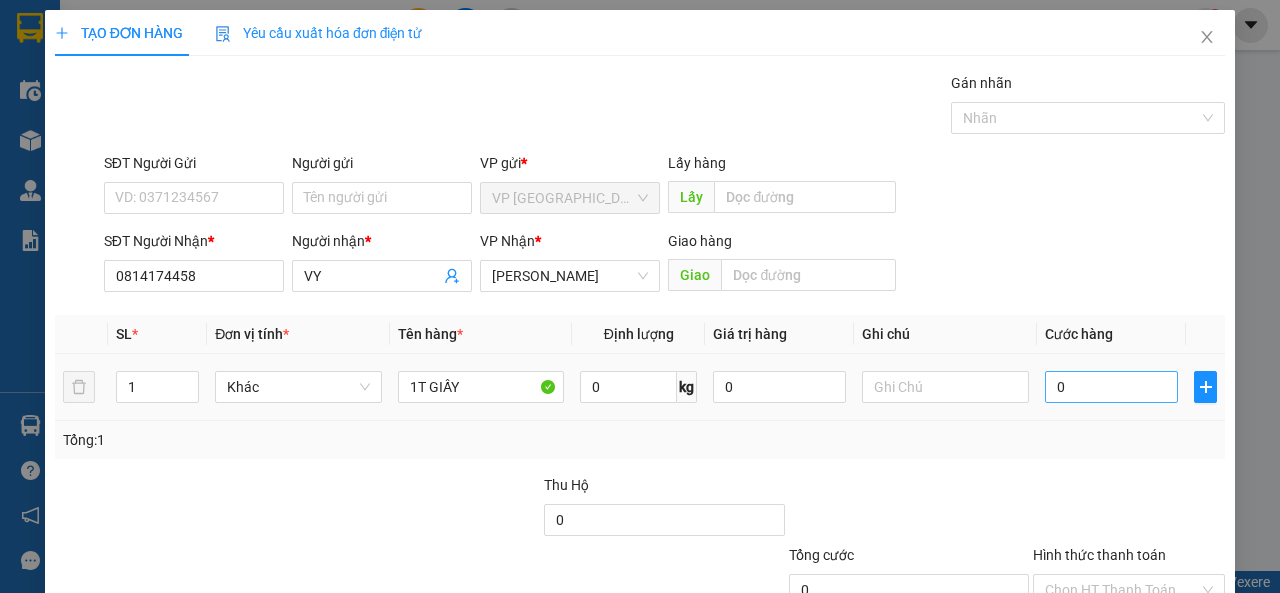 drag, startPoint x: 1062, startPoint y: 403, endPoint x: 1084, endPoint y: 387, distance: 27.202942 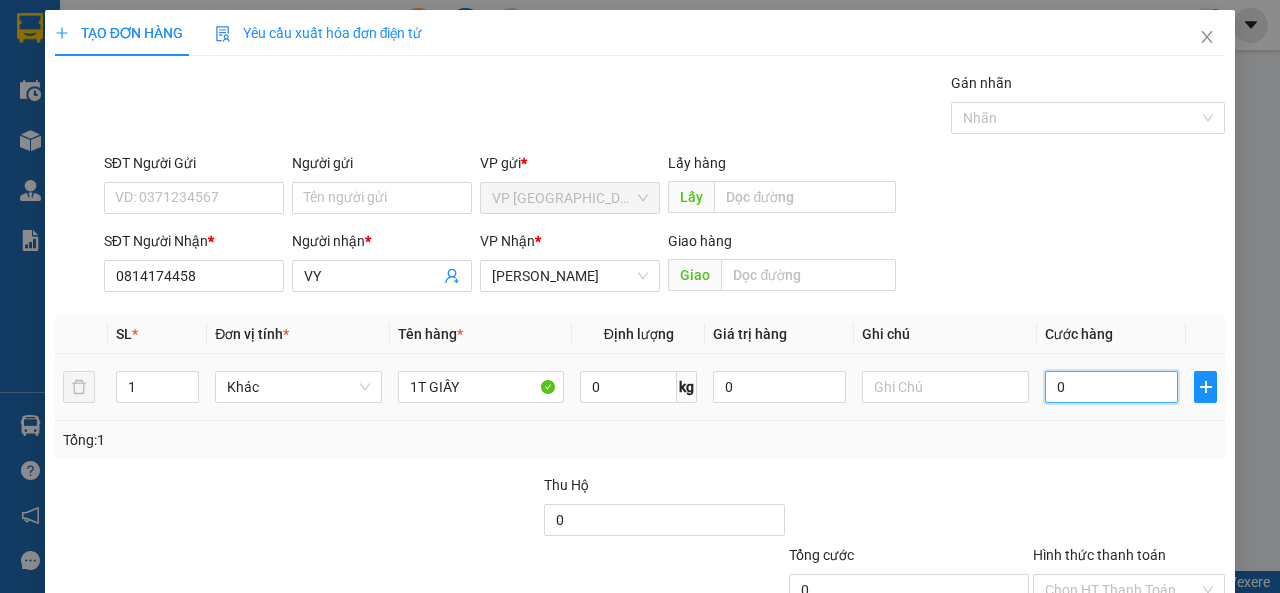 drag, startPoint x: 1084, startPoint y: 387, endPoint x: 1052, endPoint y: 385, distance: 32.06244 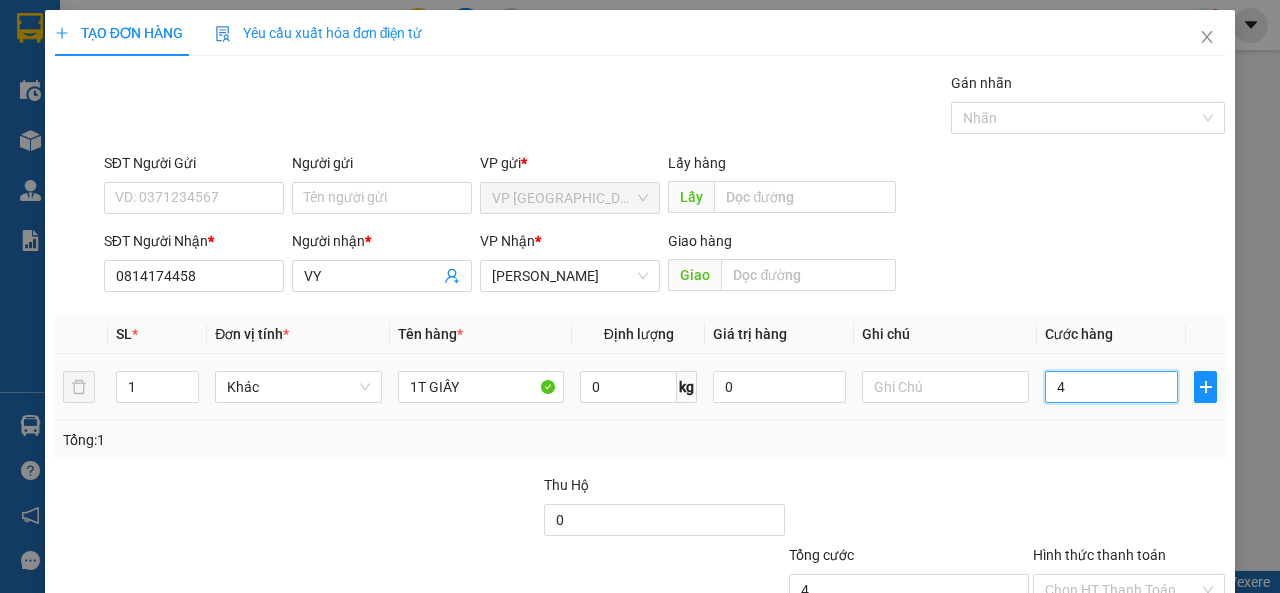 type on "40" 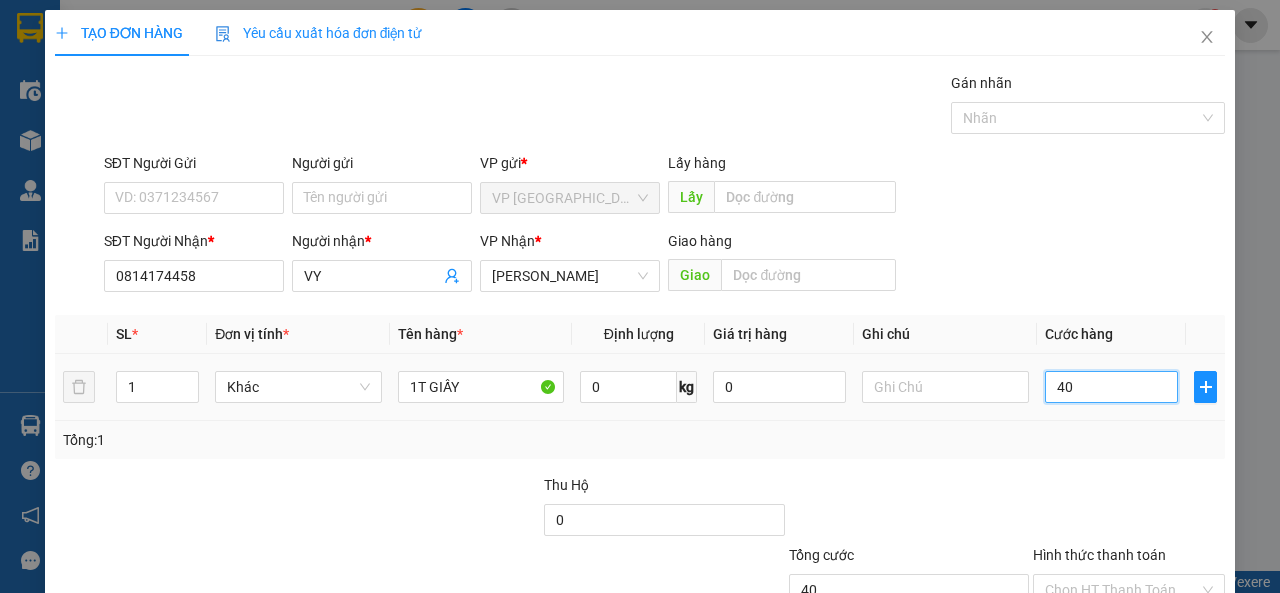type on "400" 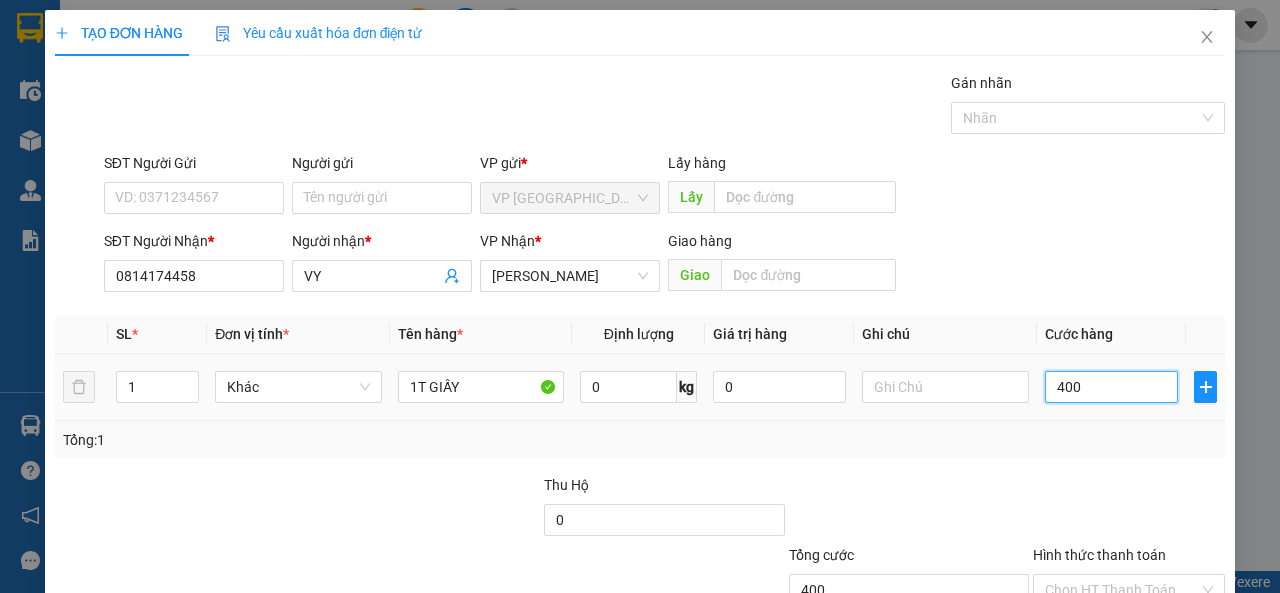 type on "4.000" 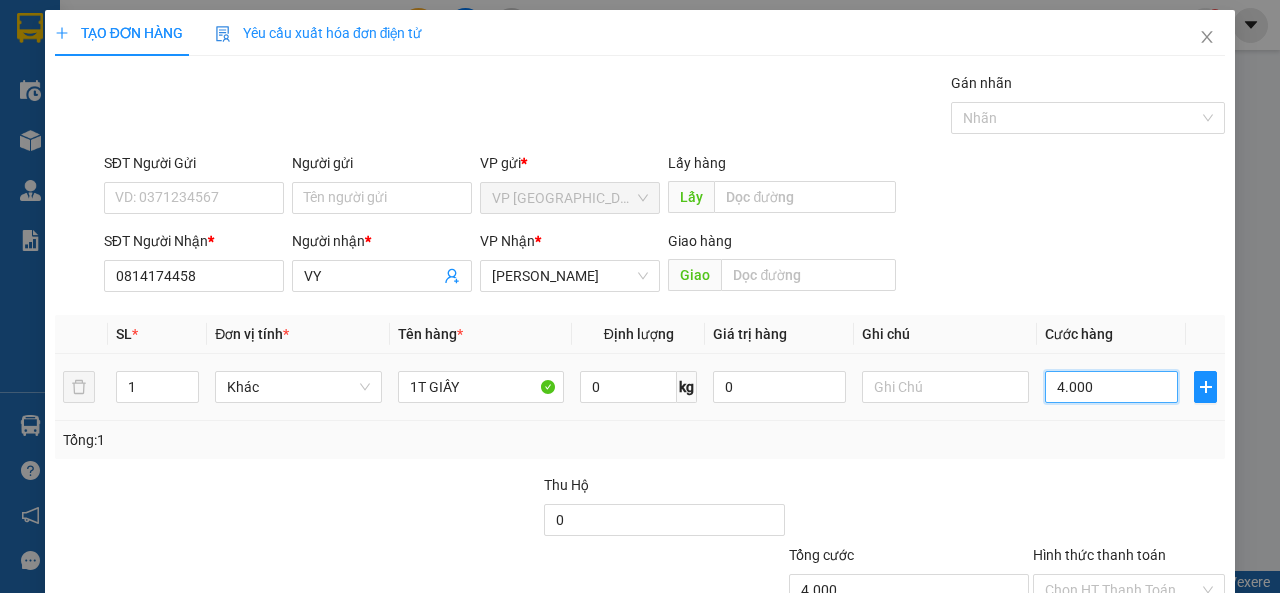 type on "40.000" 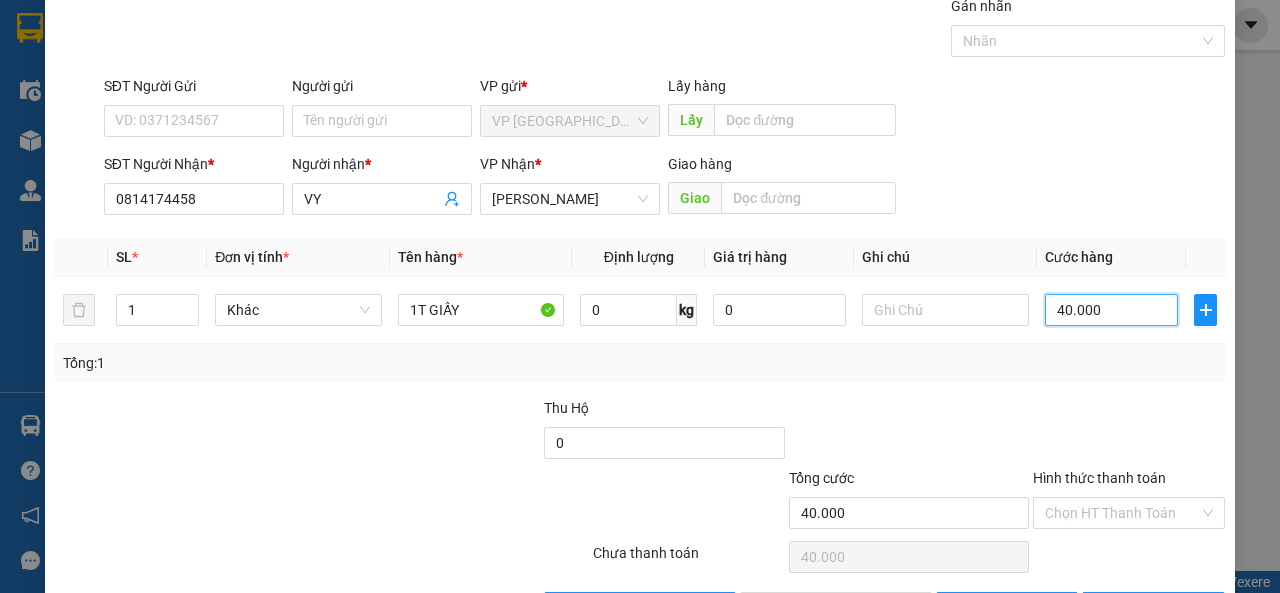 scroll, scrollTop: 147, scrollLeft: 0, axis: vertical 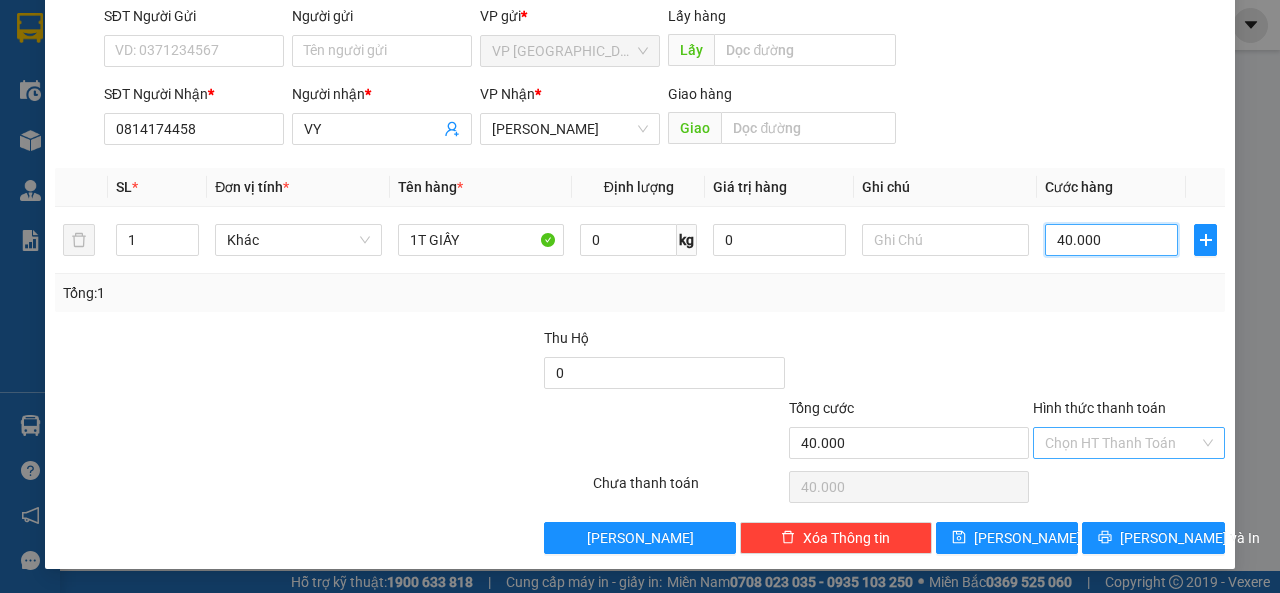 type on "40.000" 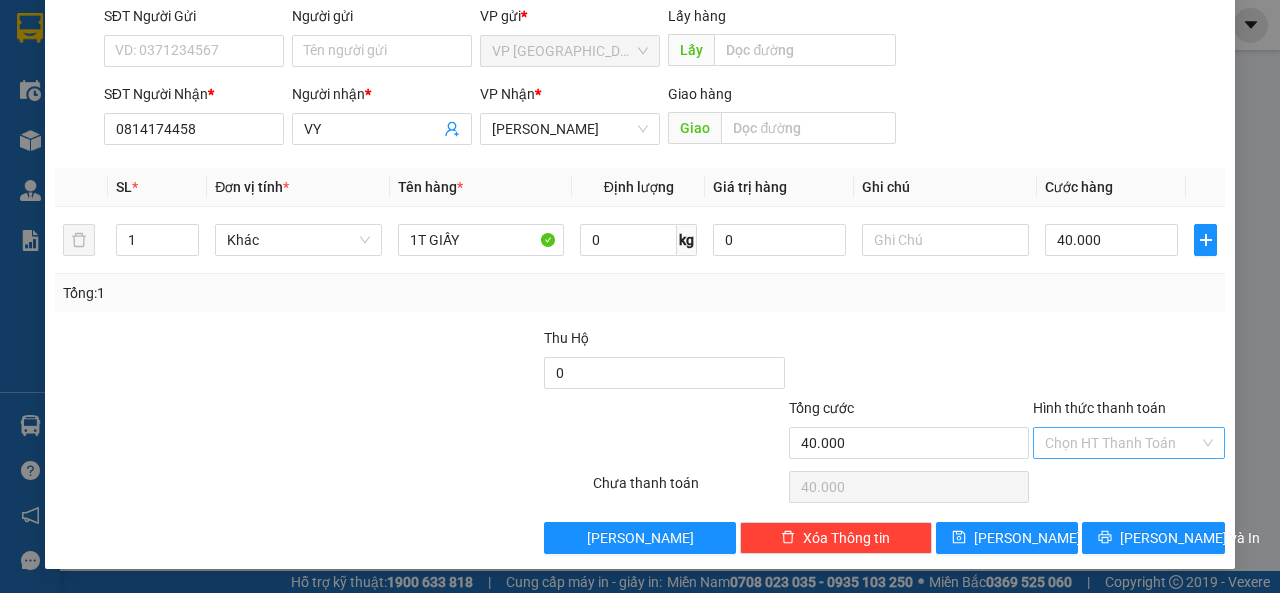 click on "Hình thức thanh toán" at bounding box center [1122, 443] 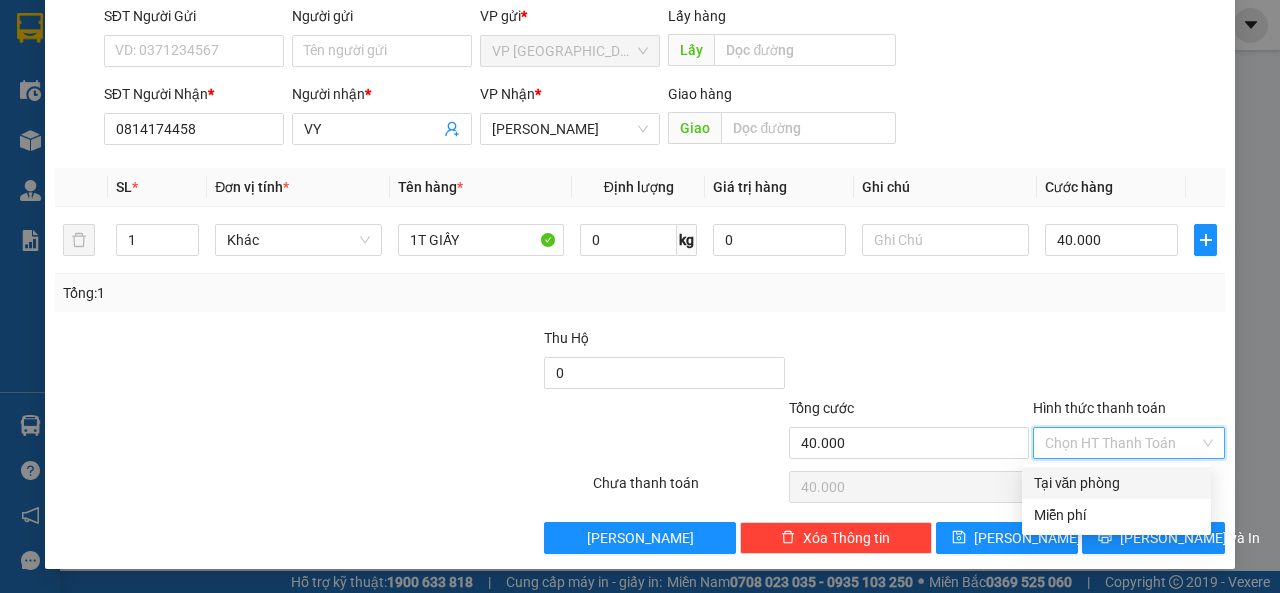 click at bounding box center (1129, 362) 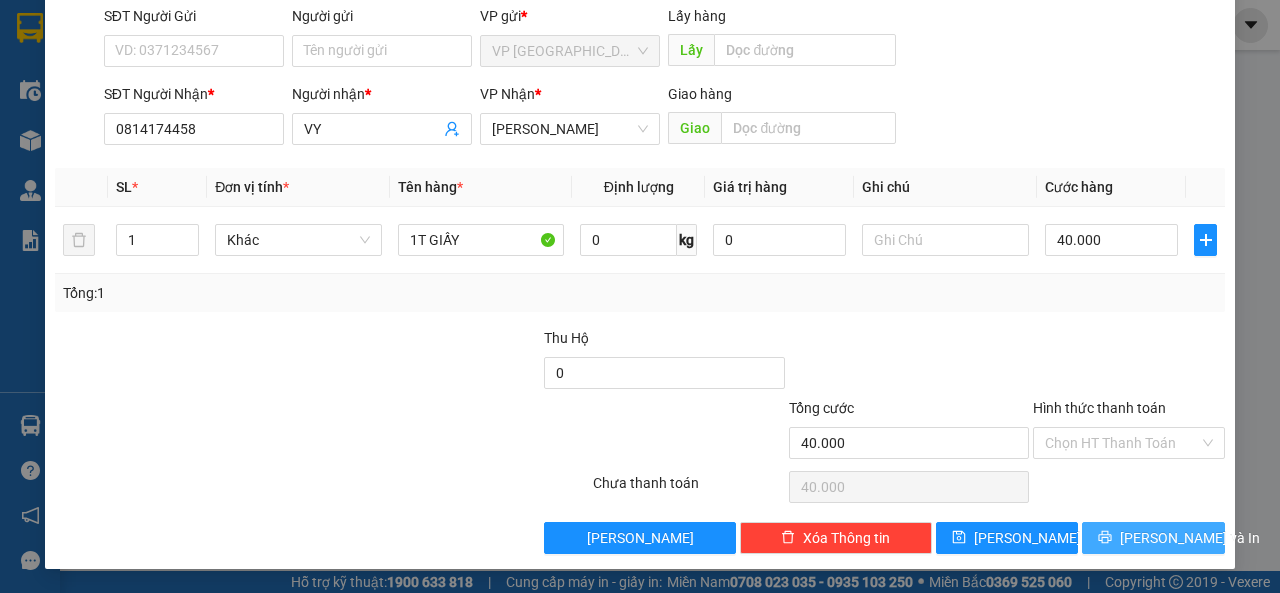 click on "[PERSON_NAME] và In" at bounding box center [1190, 538] 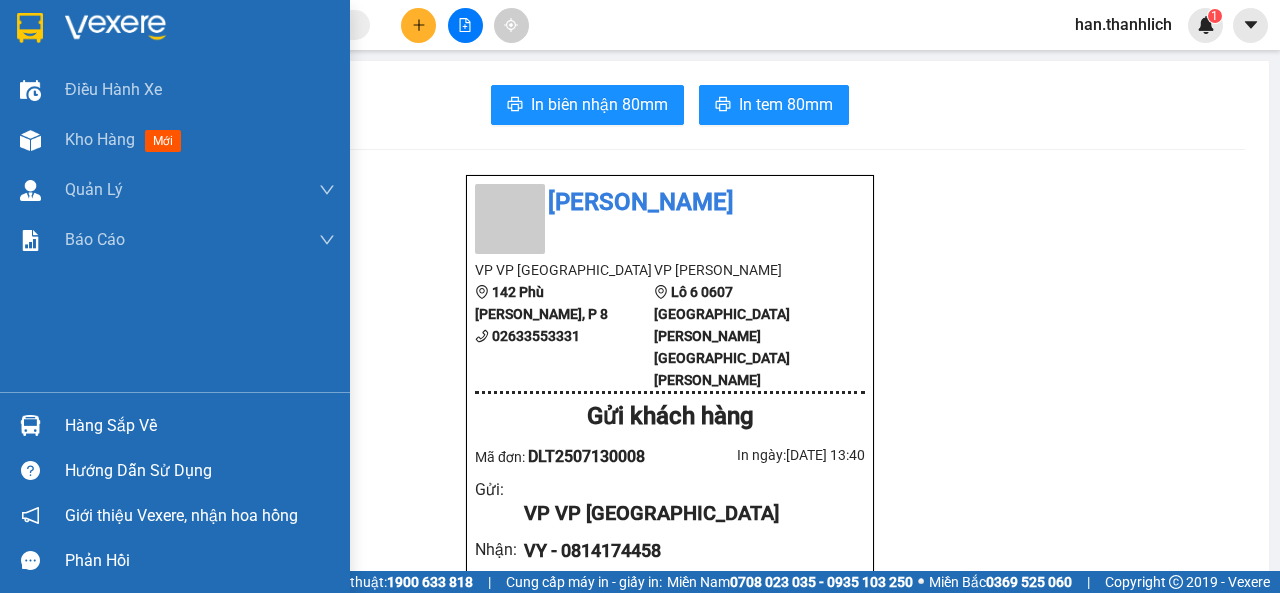 click on "Hàng sắp về" at bounding box center [175, 425] 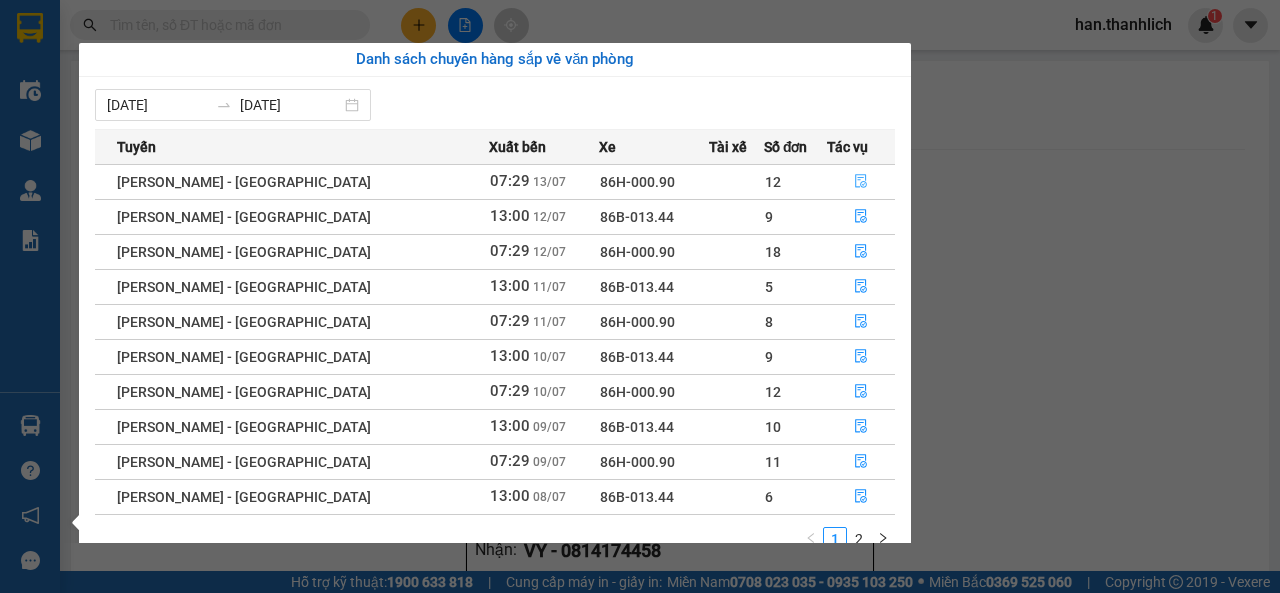 click at bounding box center (861, 182) 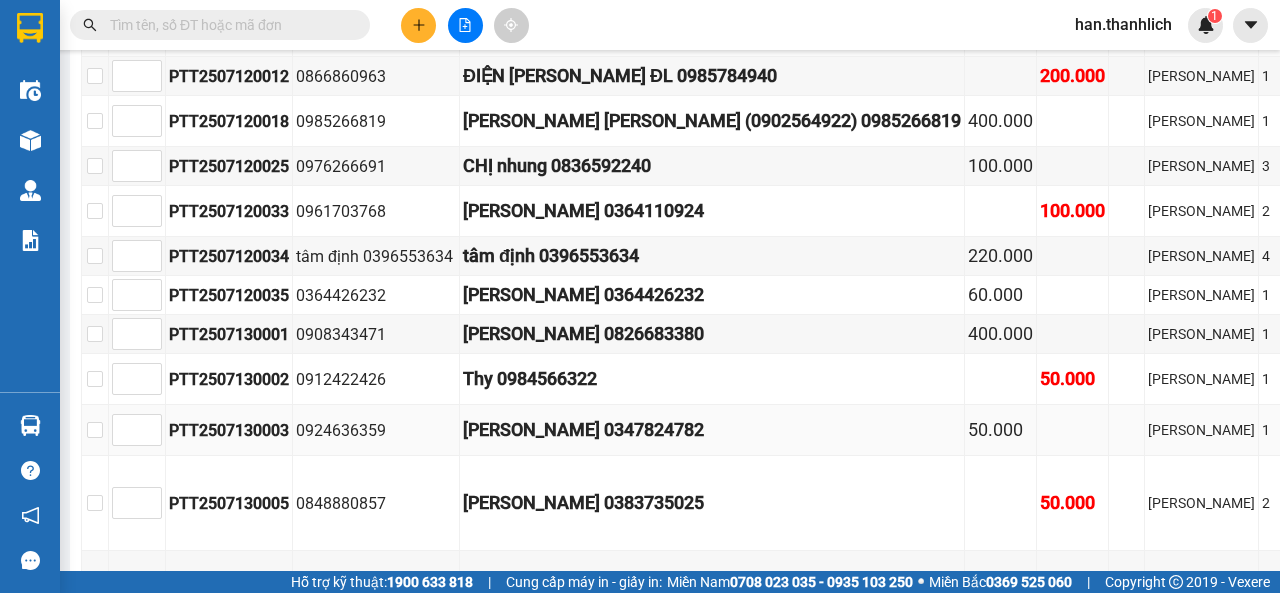 scroll, scrollTop: 600, scrollLeft: 0, axis: vertical 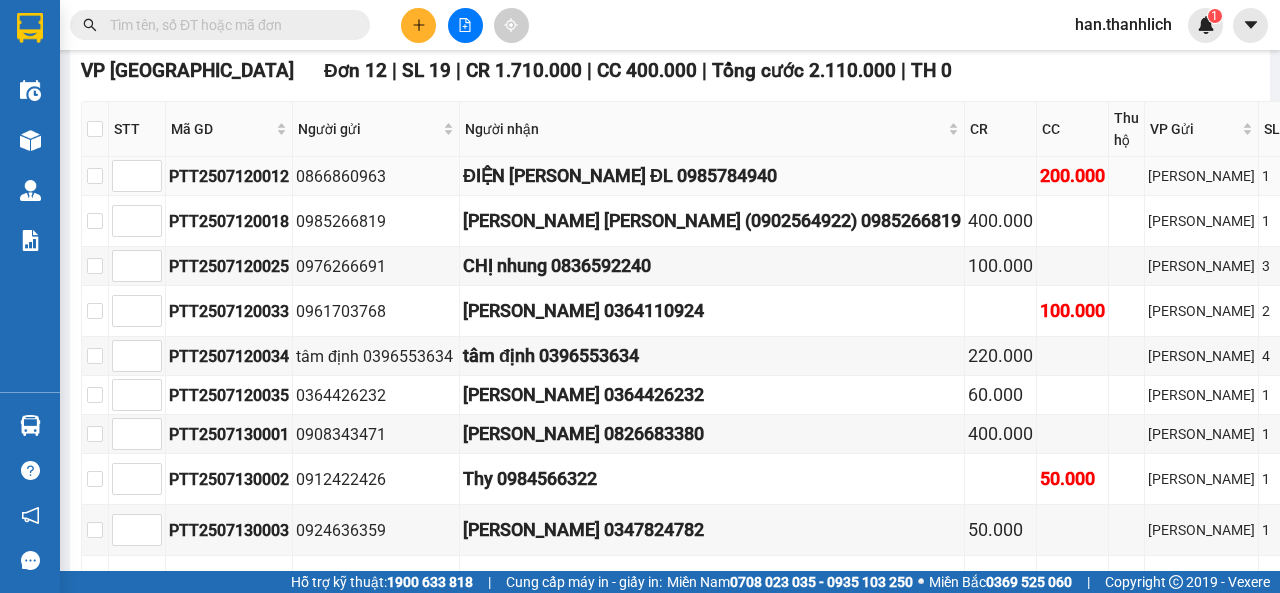 click on "ĐIỆN [PERSON_NAME] ĐL 0985784940" at bounding box center (712, 176) 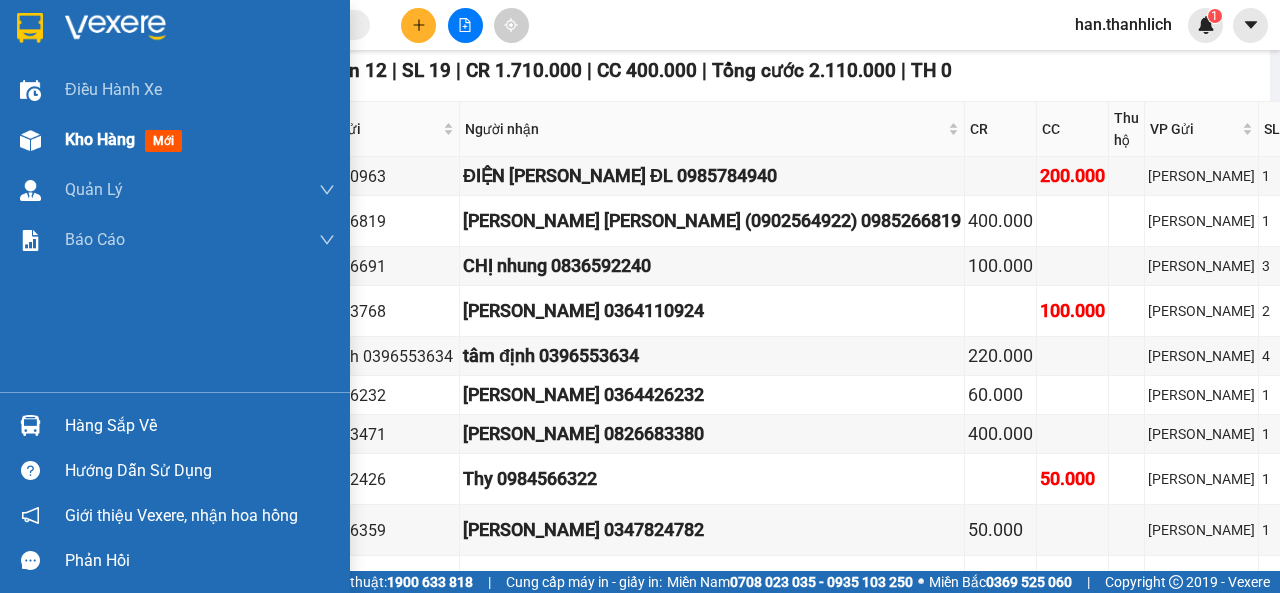 drag, startPoint x: 31, startPoint y: 138, endPoint x: 338, endPoint y: 0, distance: 336.59024 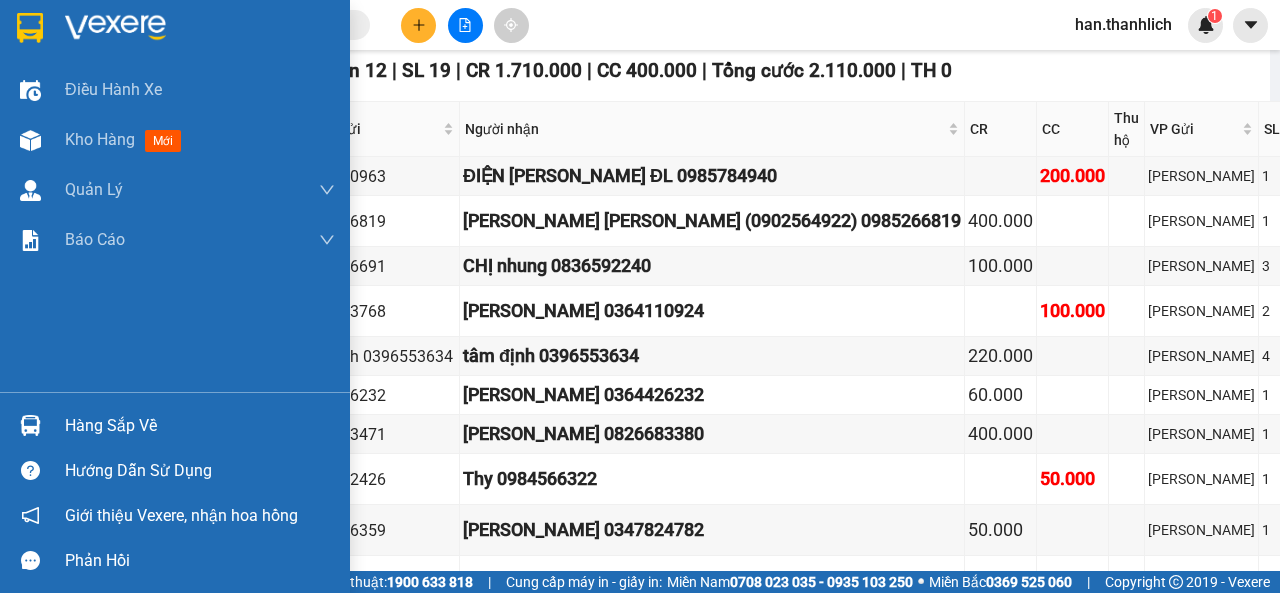 click at bounding box center [30, 140] 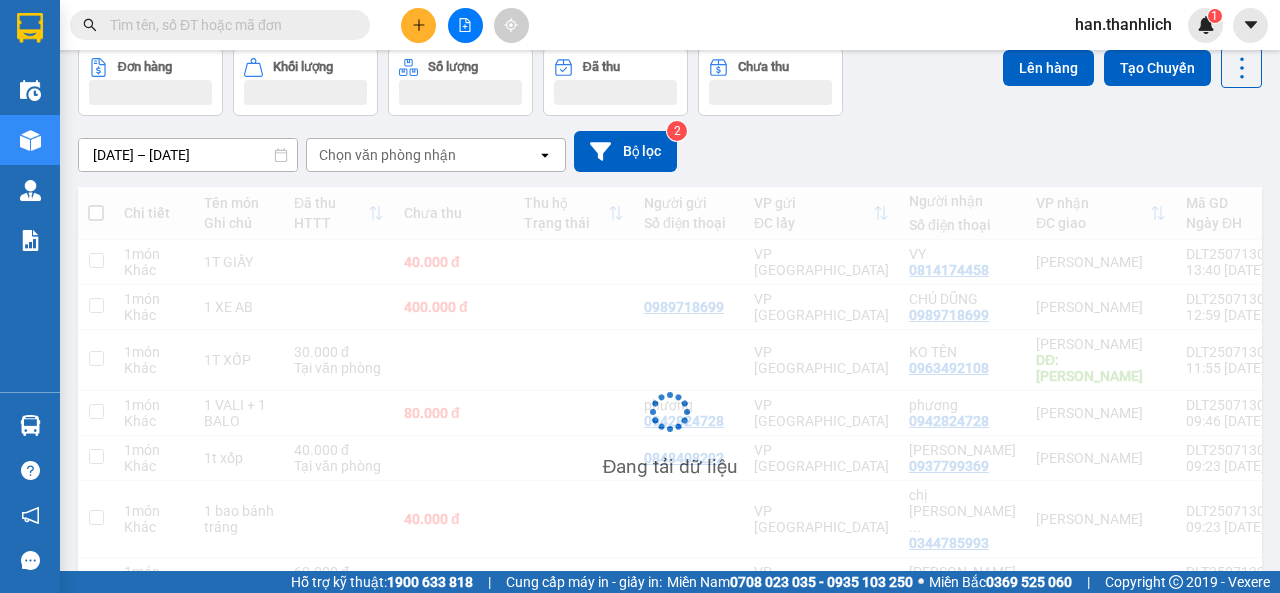 scroll, scrollTop: 95, scrollLeft: 0, axis: vertical 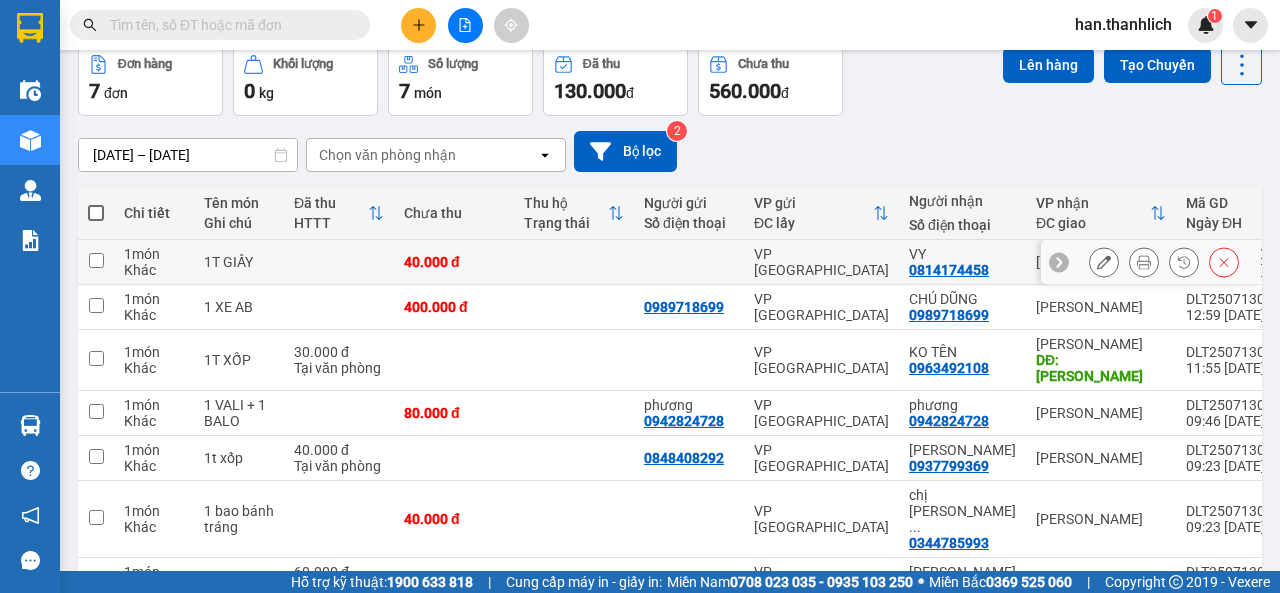click 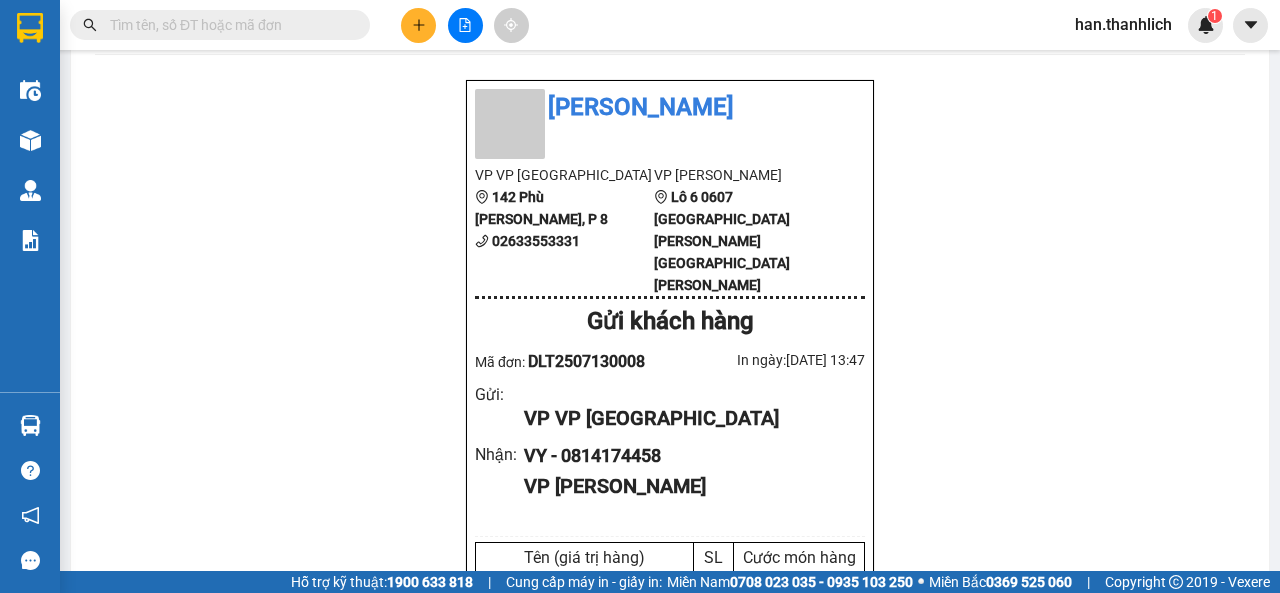 scroll, scrollTop: 0, scrollLeft: 0, axis: both 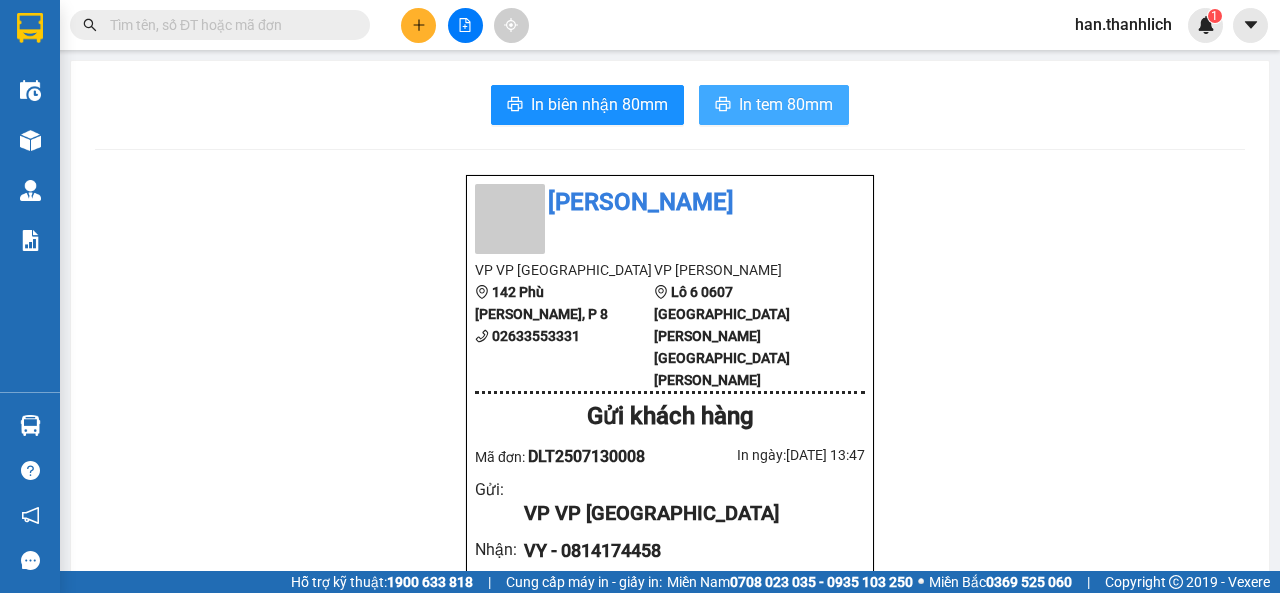 click on "In tem 80mm" at bounding box center [786, 104] 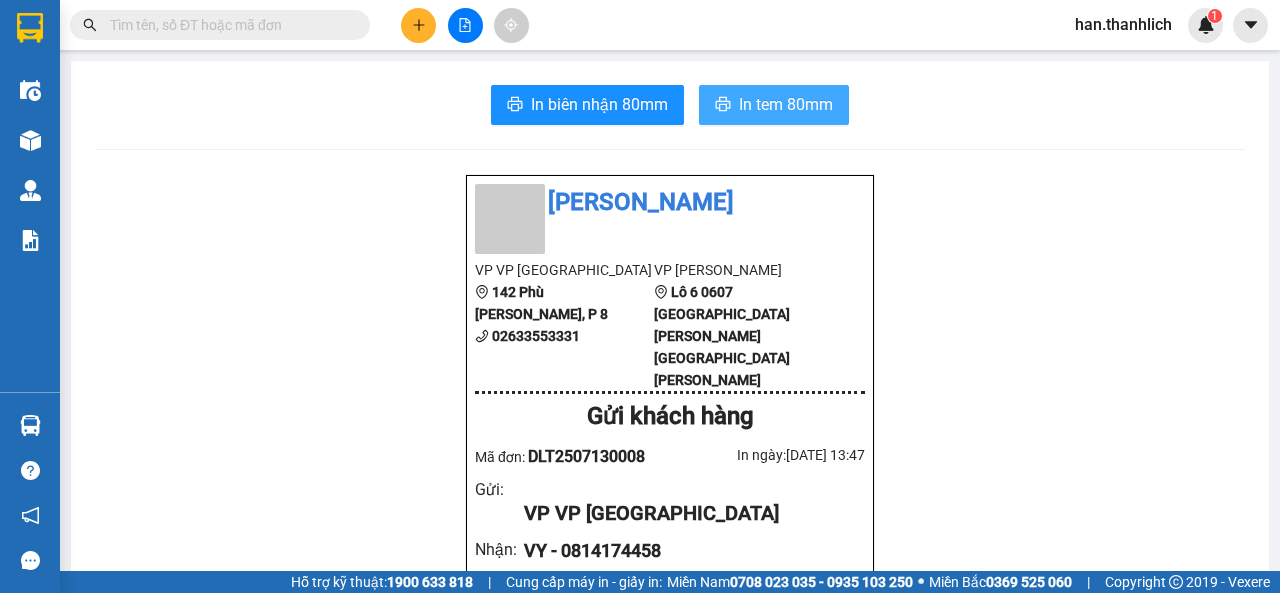 scroll, scrollTop: 0, scrollLeft: 0, axis: both 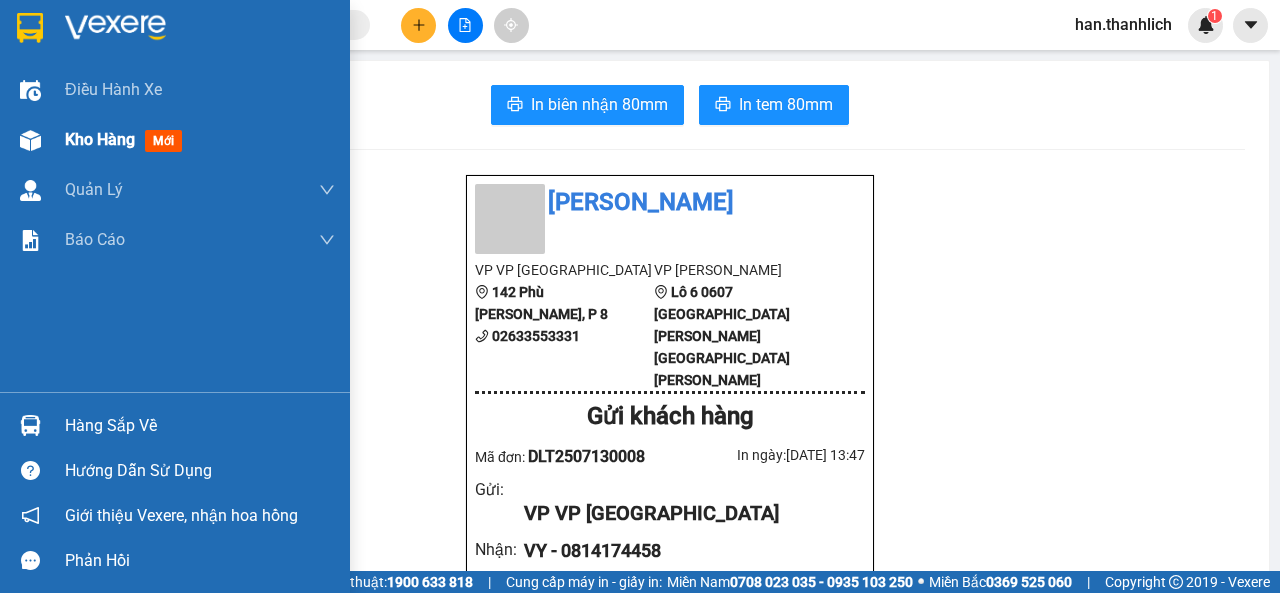 click at bounding box center [30, 140] 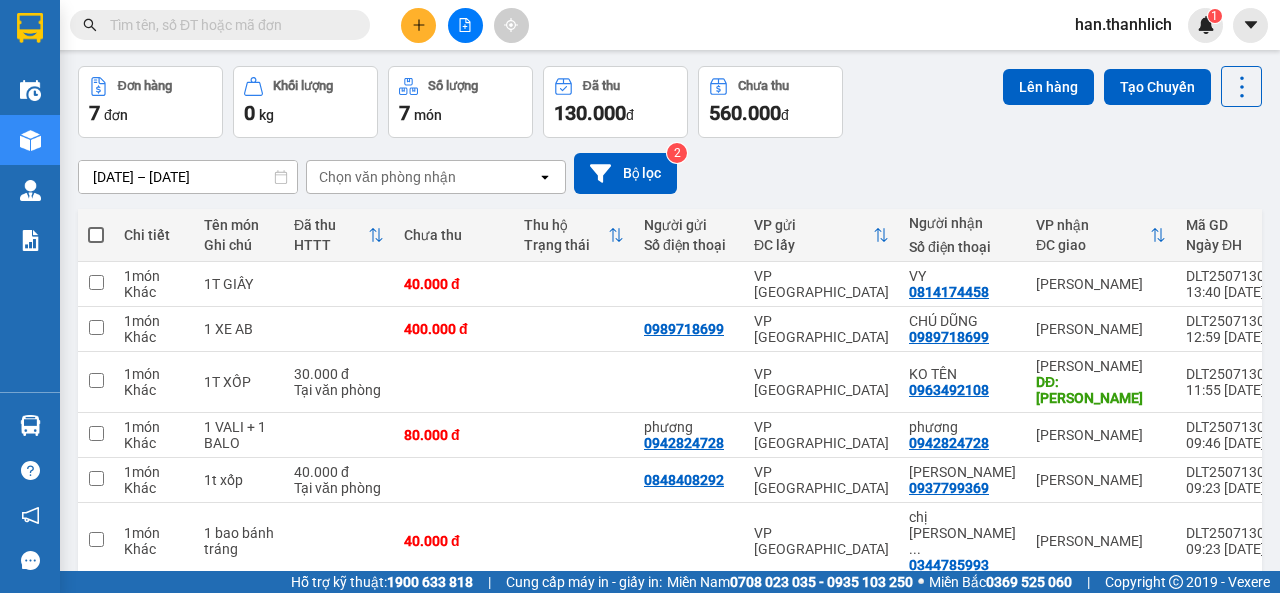 scroll, scrollTop: 169, scrollLeft: 0, axis: vertical 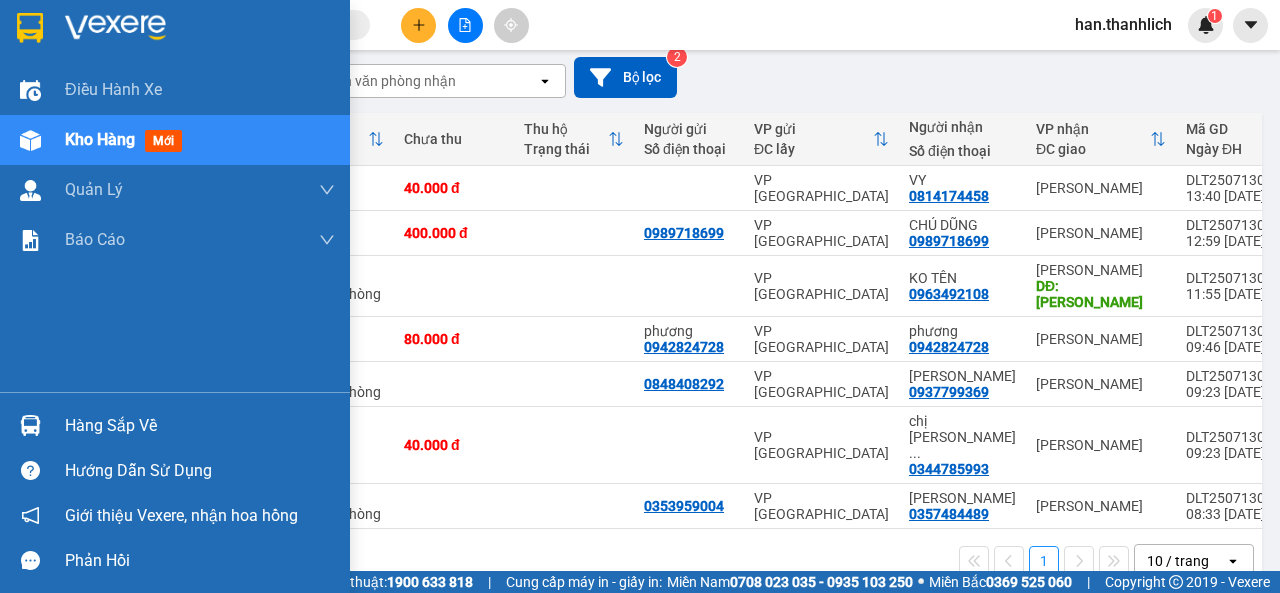 click at bounding box center (30, 425) 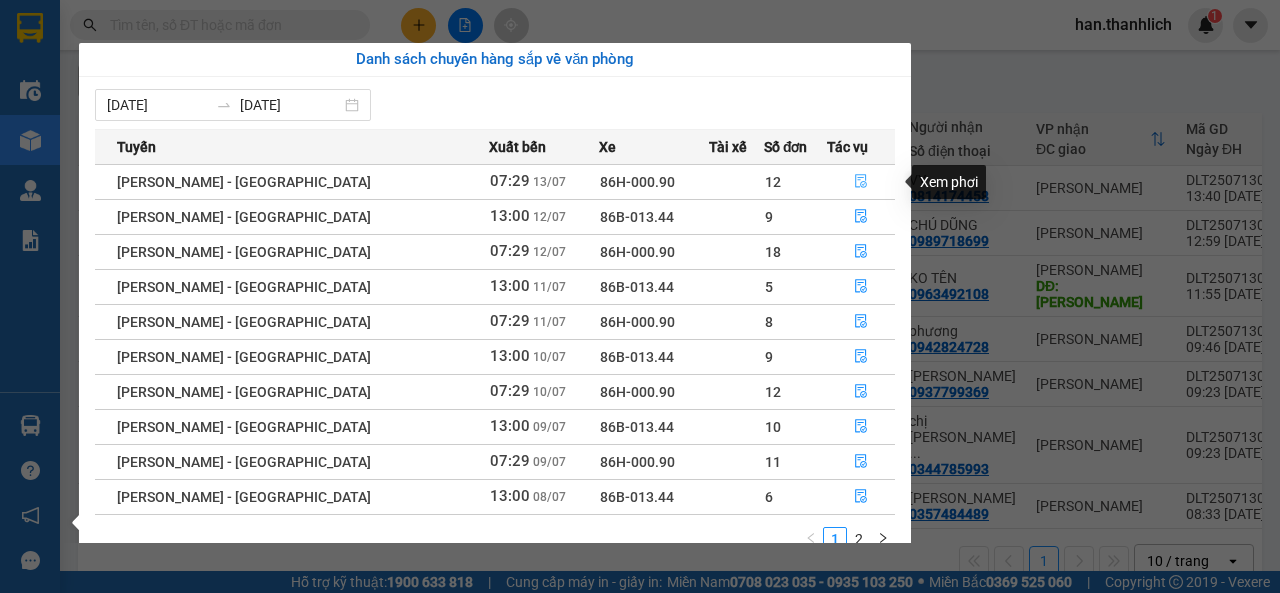 click 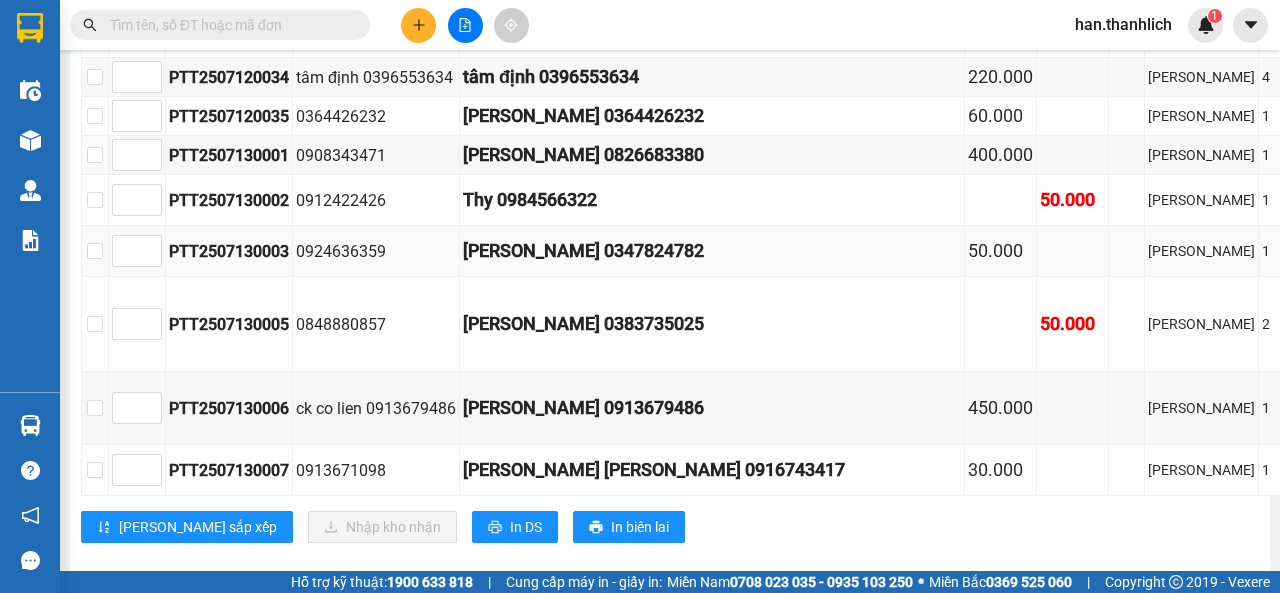 scroll, scrollTop: 787, scrollLeft: 0, axis: vertical 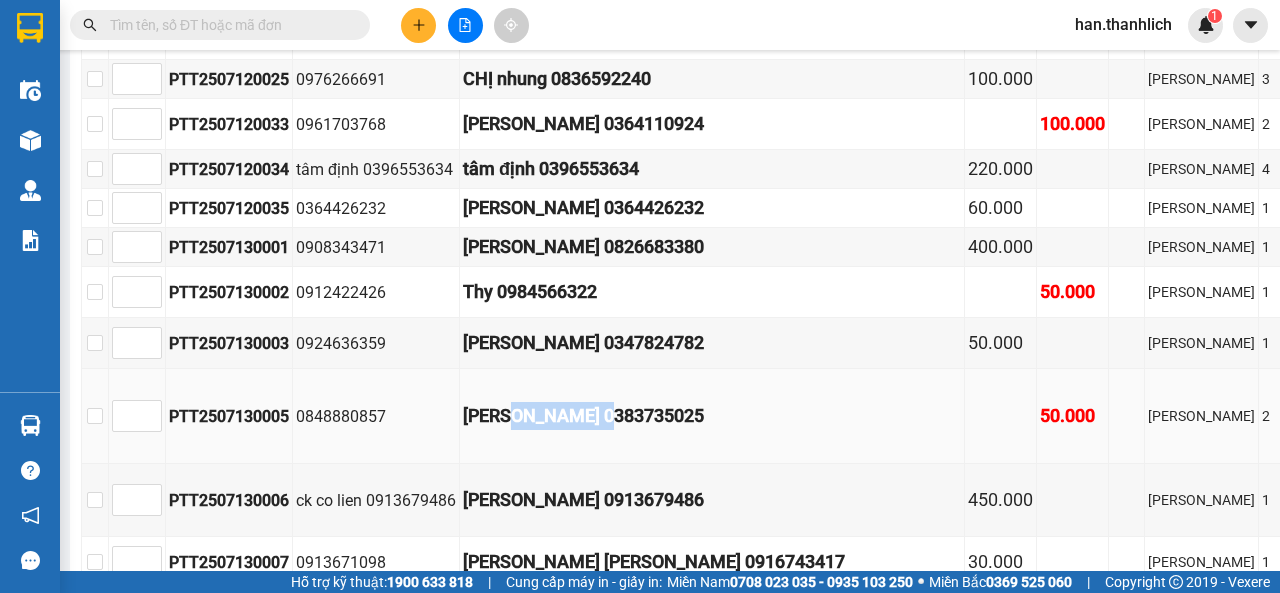 drag, startPoint x: 621, startPoint y: 482, endPoint x: 519, endPoint y: 484, distance: 102.01961 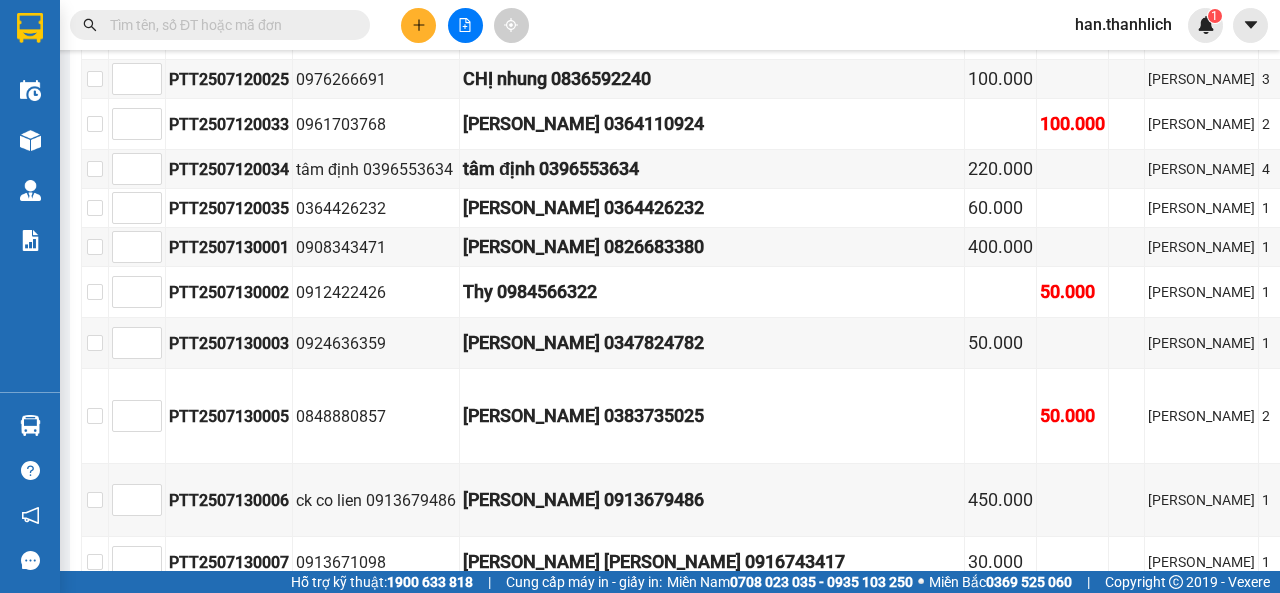 click at bounding box center [228, 25] 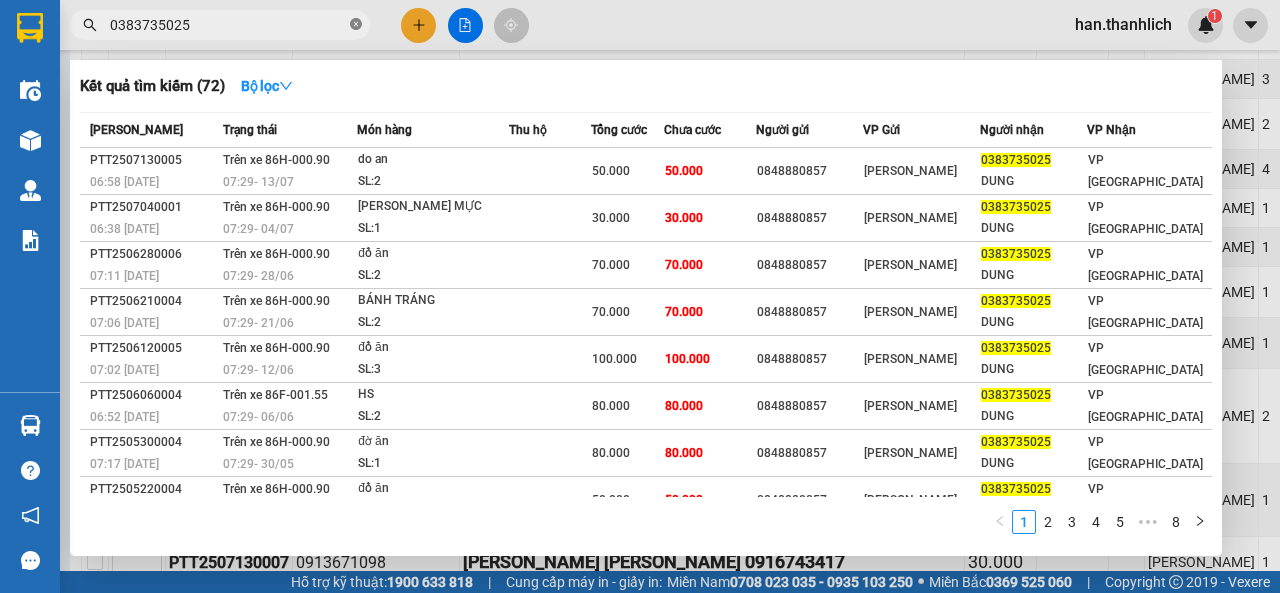 click at bounding box center (356, 25) 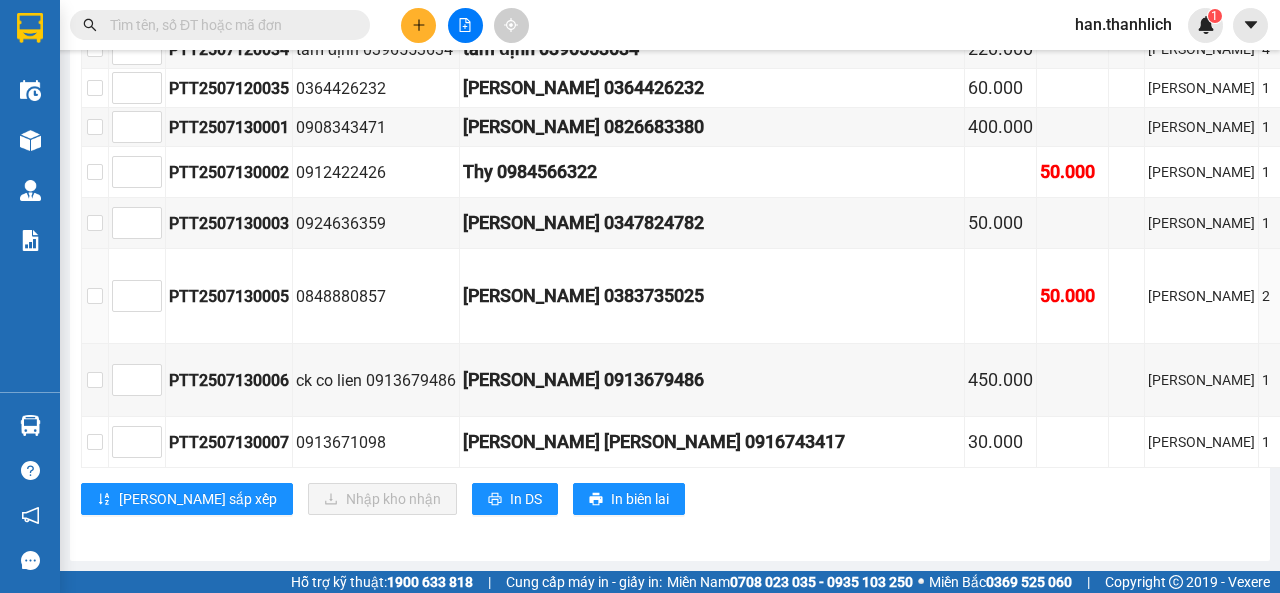 scroll, scrollTop: 587, scrollLeft: 0, axis: vertical 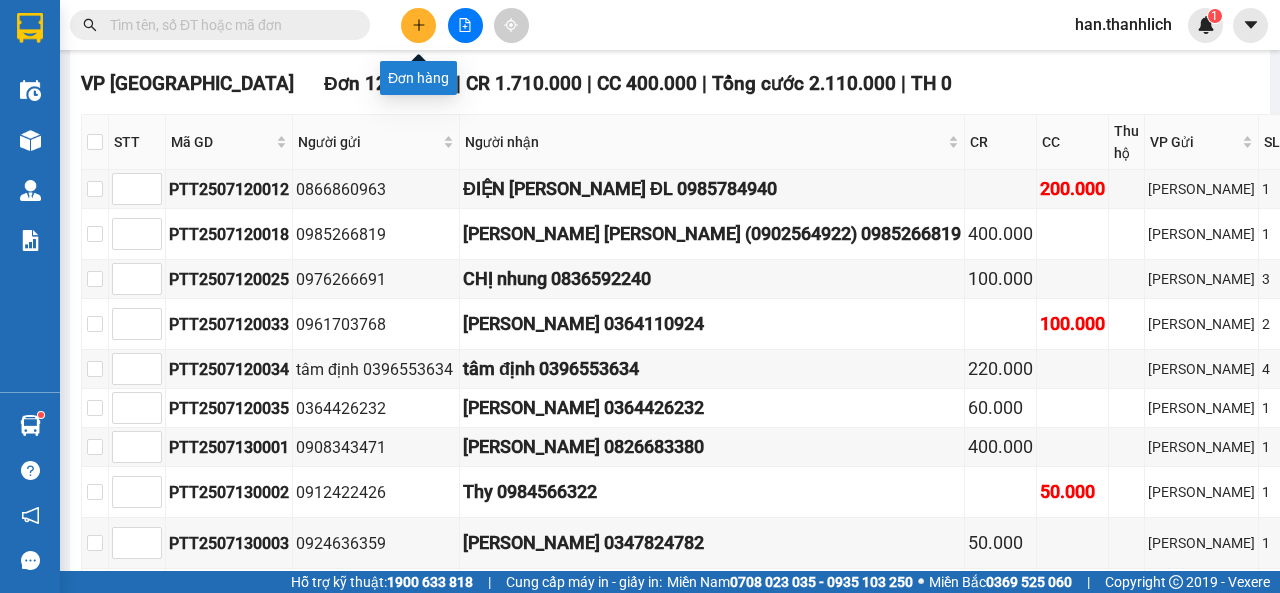 click 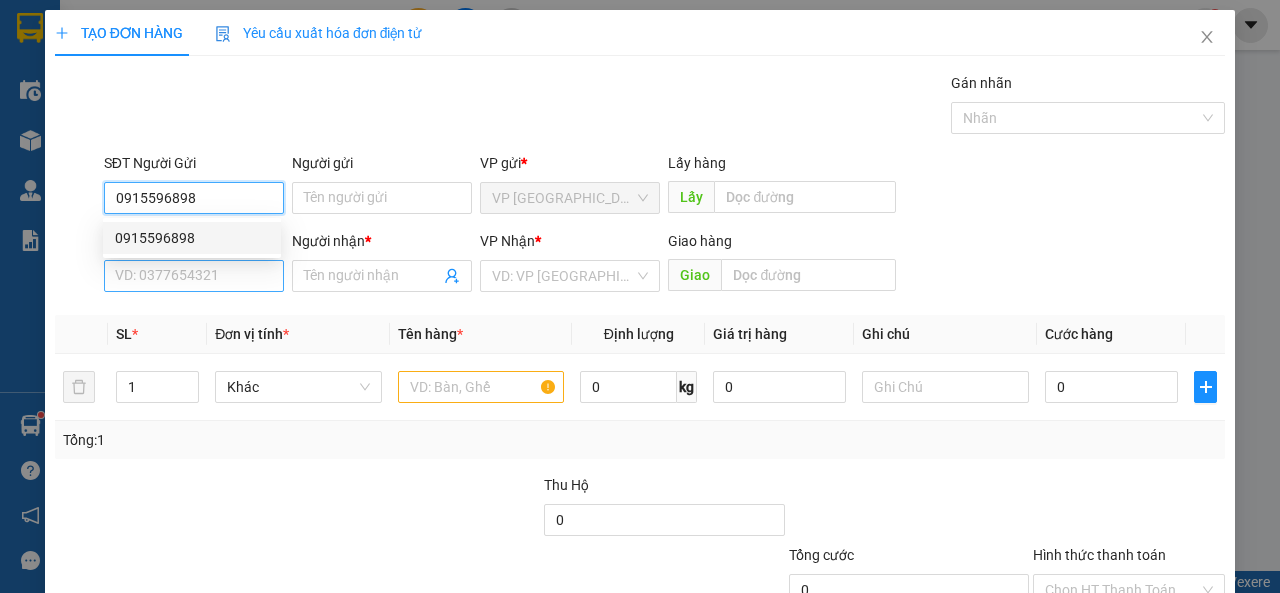 type on "0915596898" 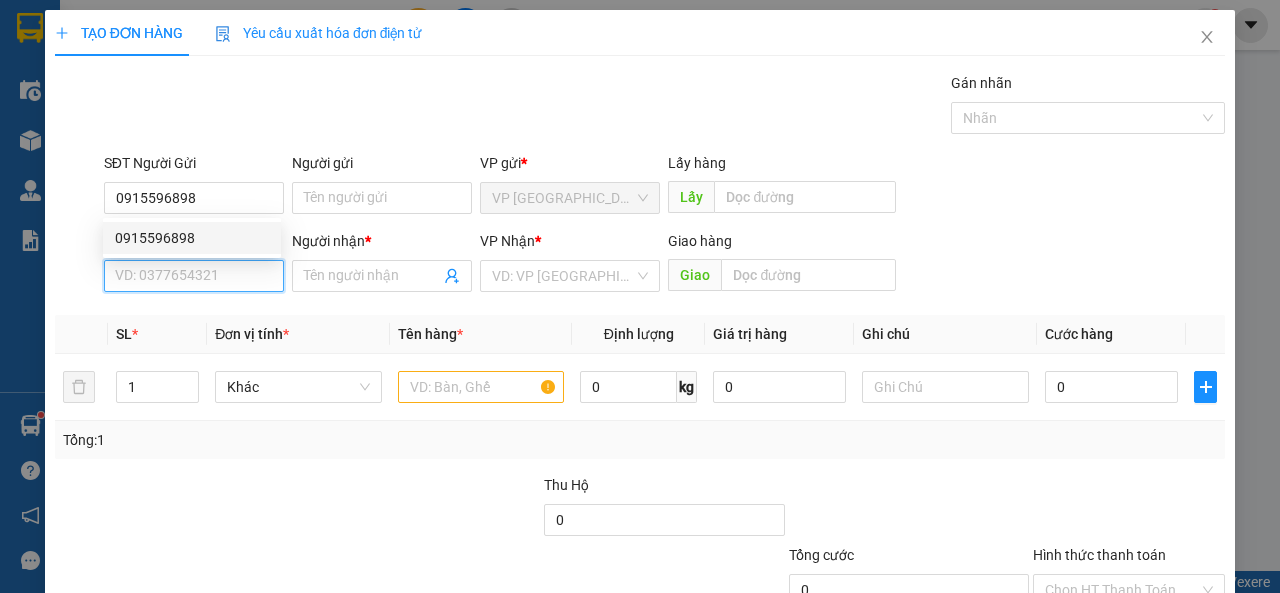 click on "SĐT Người Nhận  *" at bounding box center (194, 276) 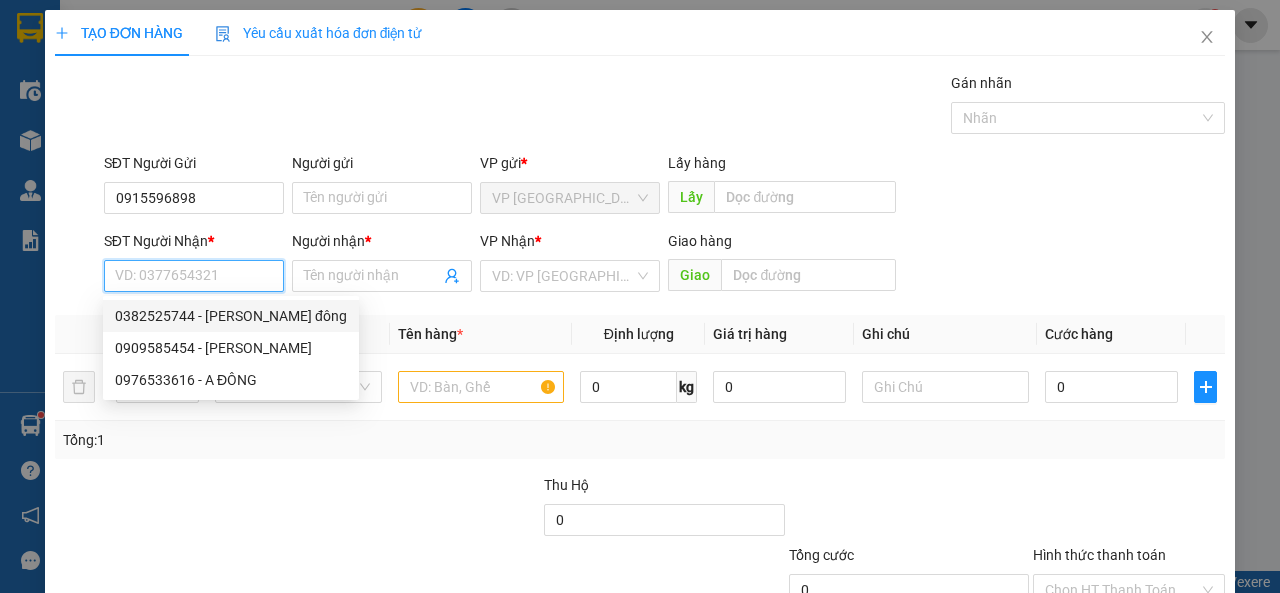 drag, startPoint x: 243, startPoint y: 317, endPoint x: 312, endPoint y: 244, distance: 100.44899 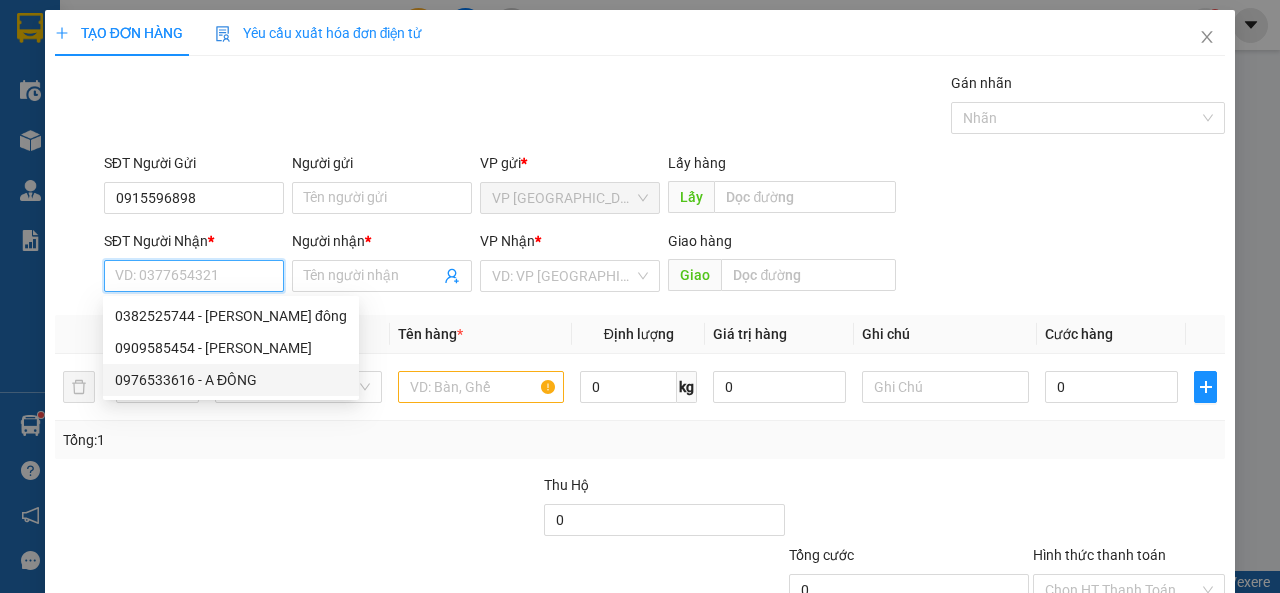 click on "0976533616 - A ĐÔNG" at bounding box center [231, 380] 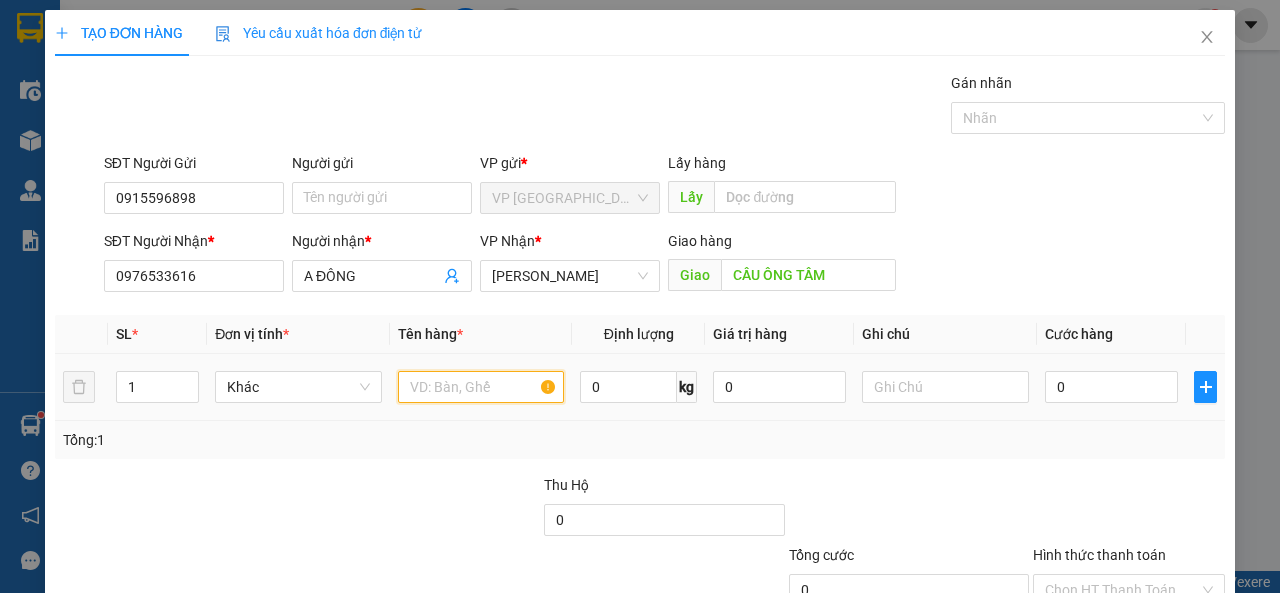 click at bounding box center (481, 387) 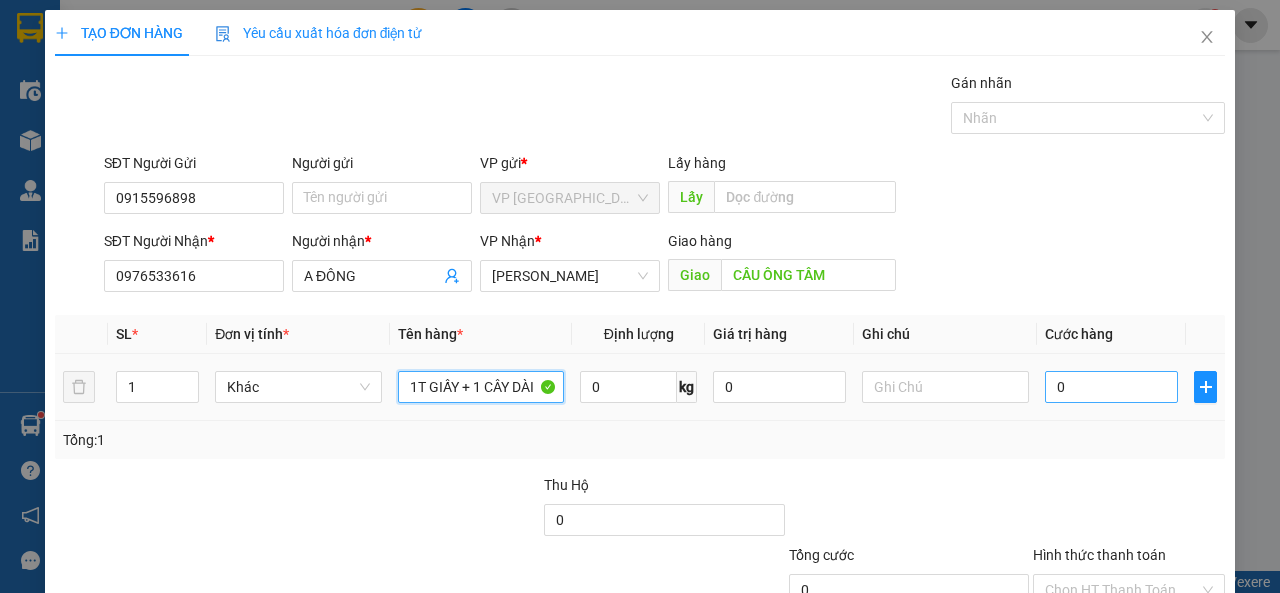 type on "1T GIẤY + 1 CÂY DÀI" 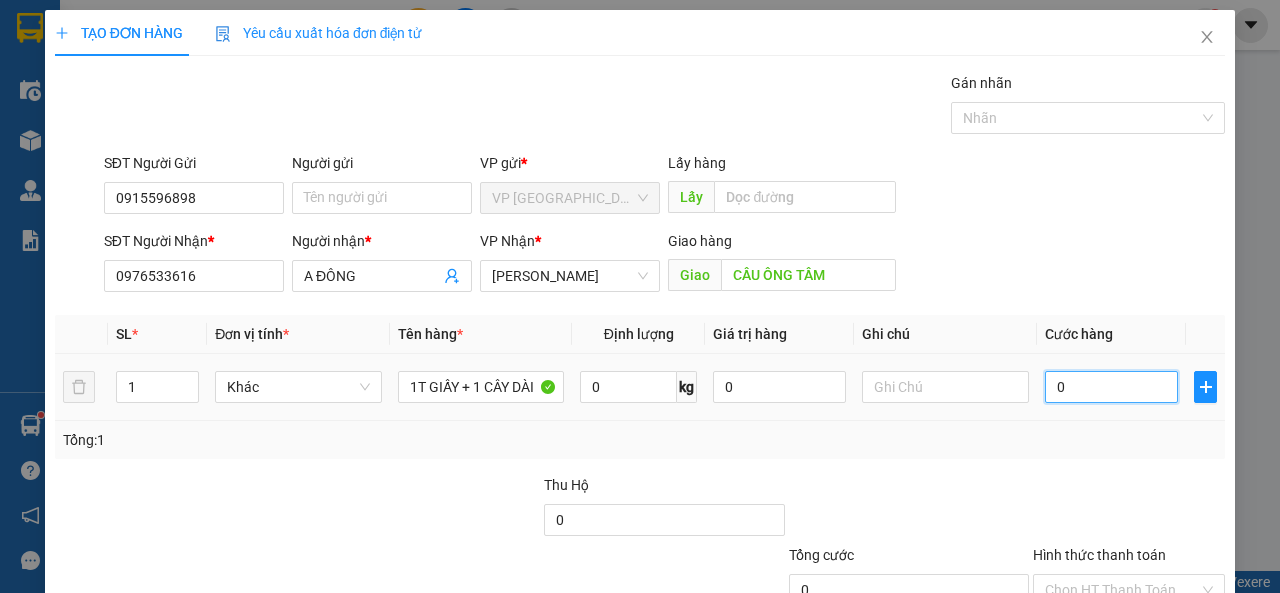 click on "0" at bounding box center (1111, 387) 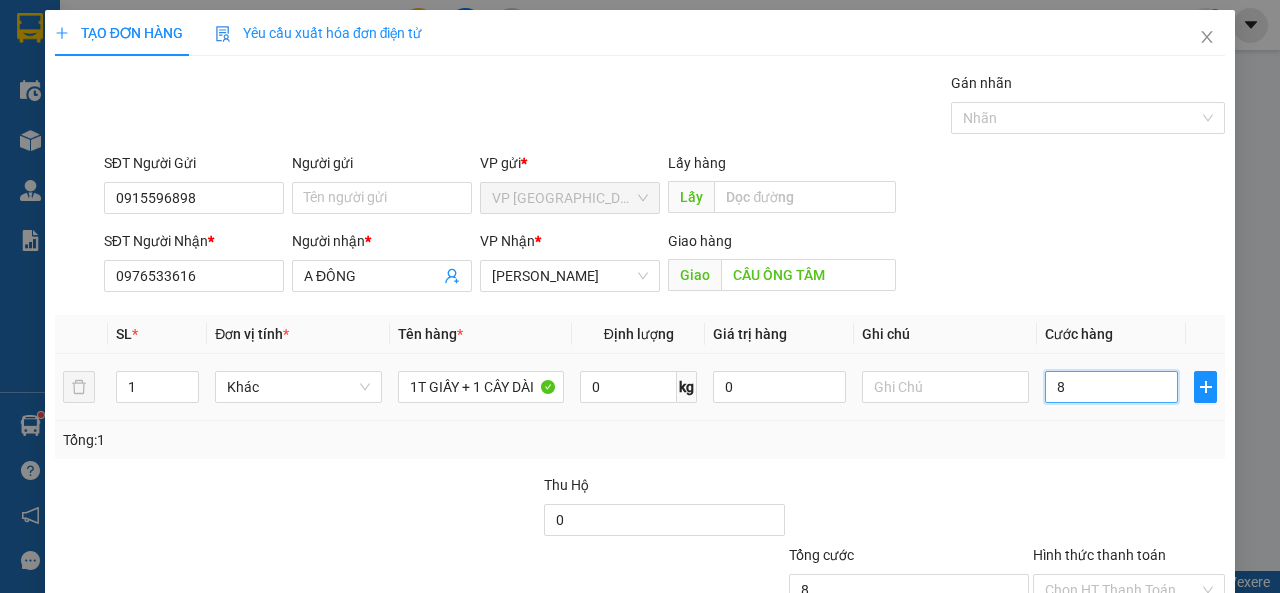 type on "80" 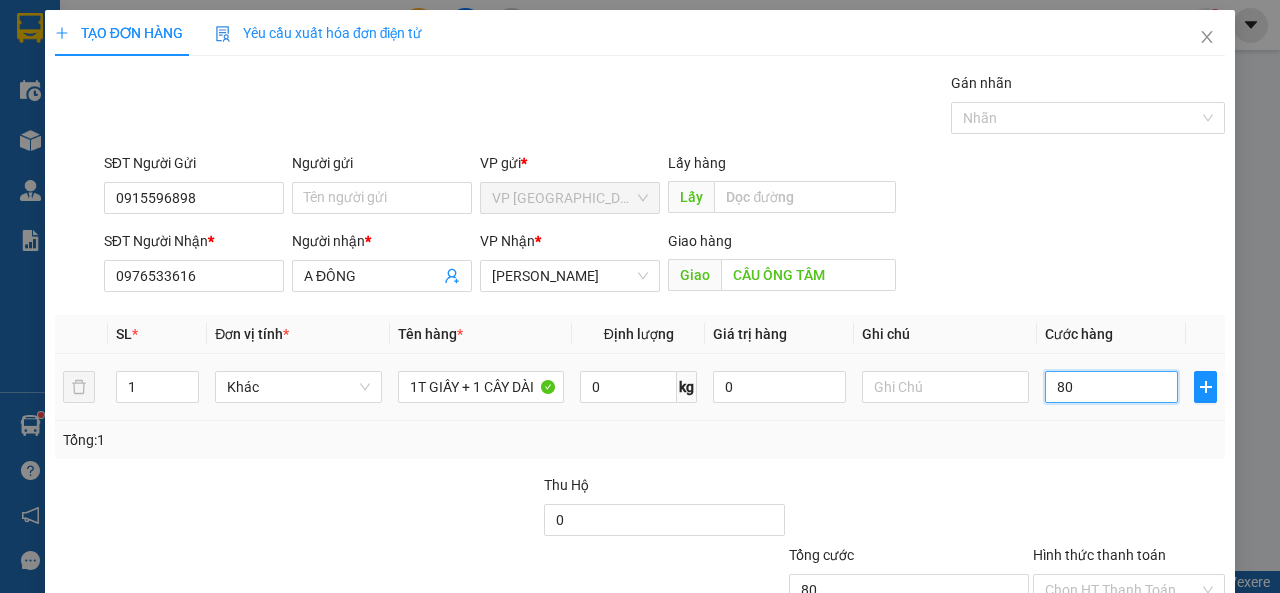 type on "800" 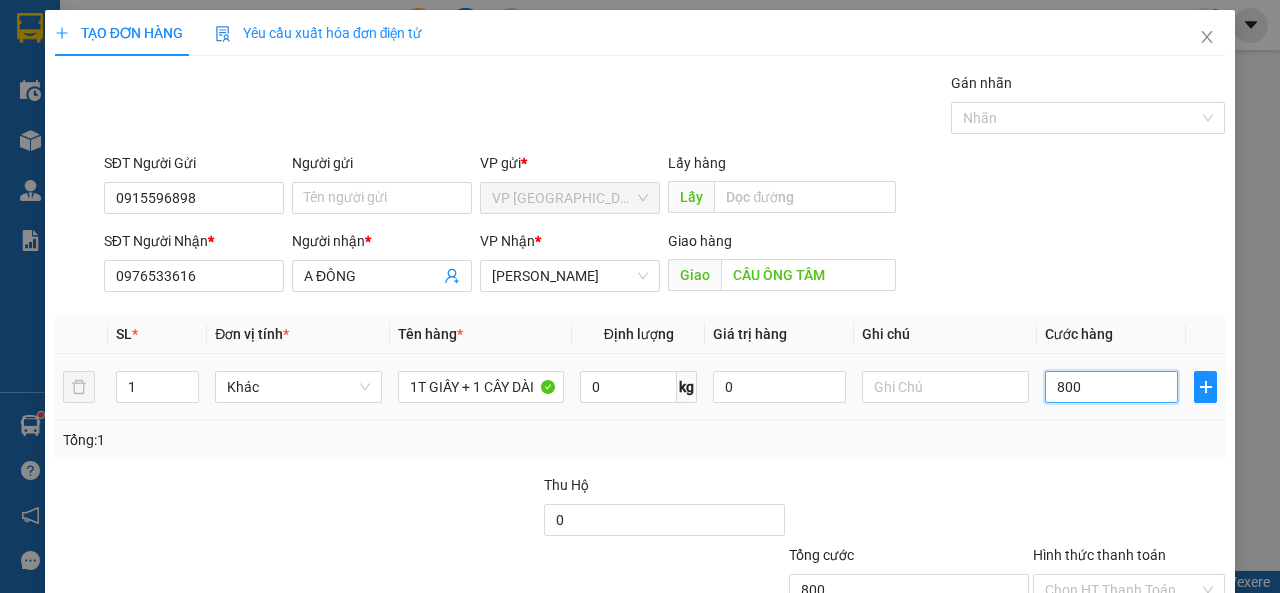 type on "8.000" 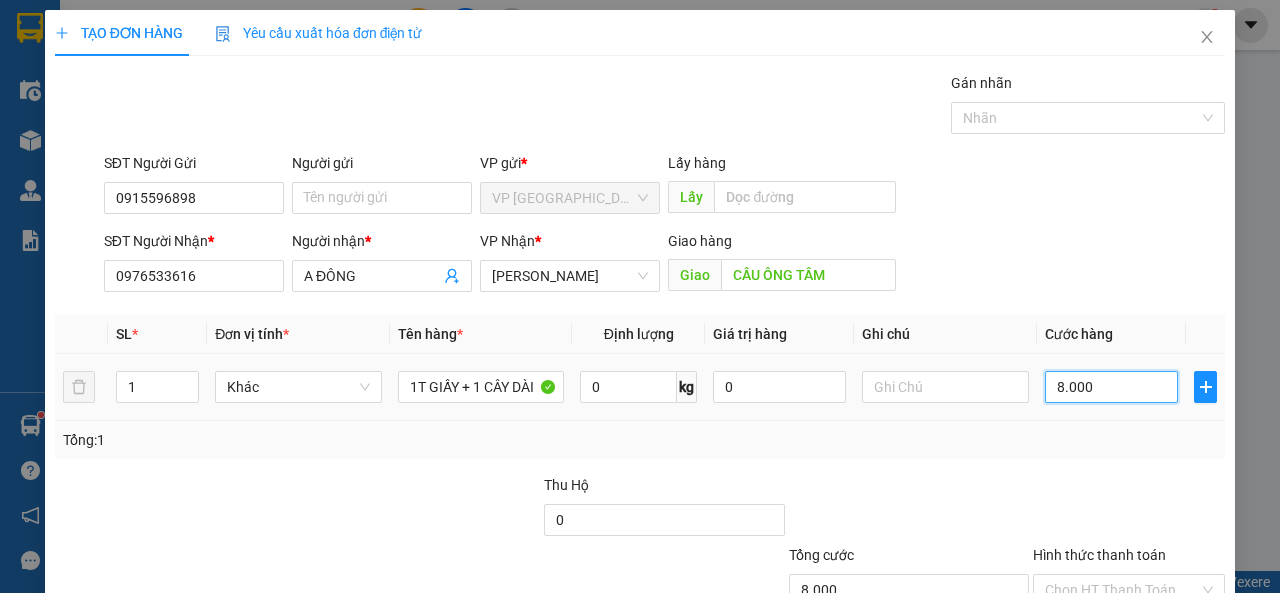 type on "80.000" 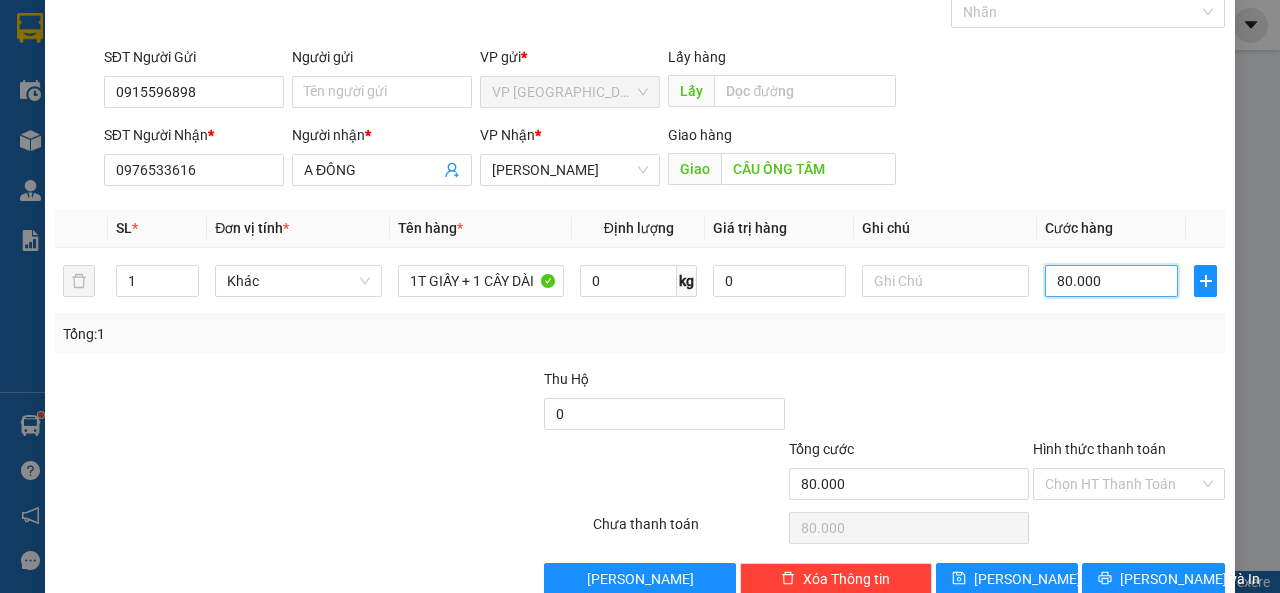 scroll, scrollTop: 147, scrollLeft: 0, axis: vertical 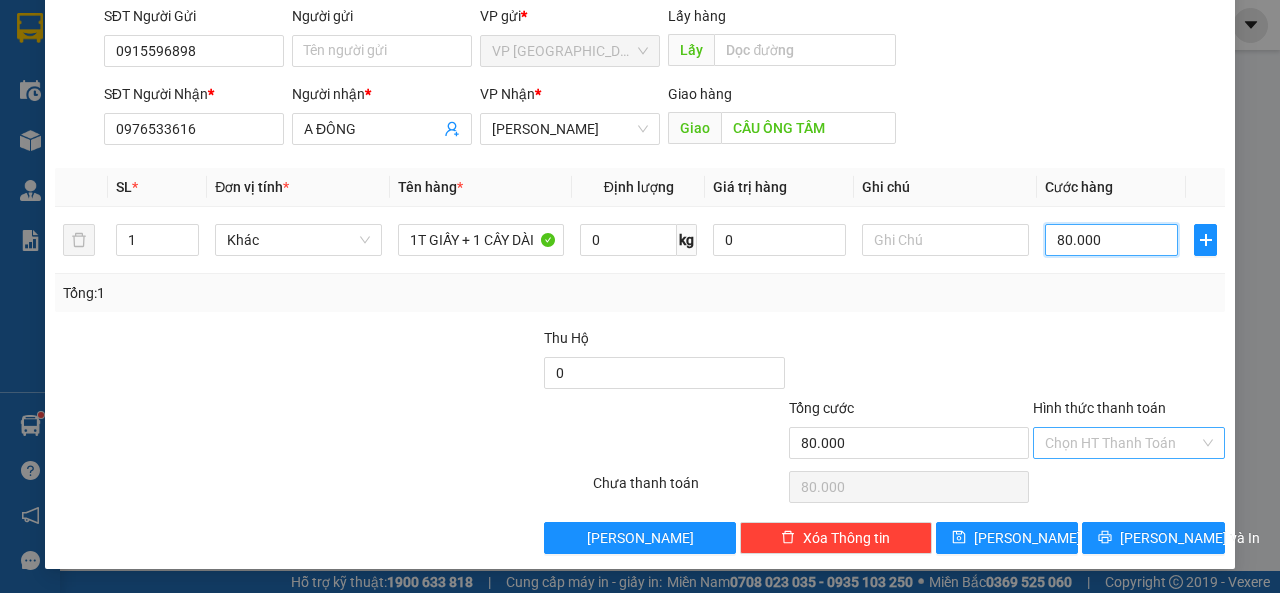 type on "80.000" 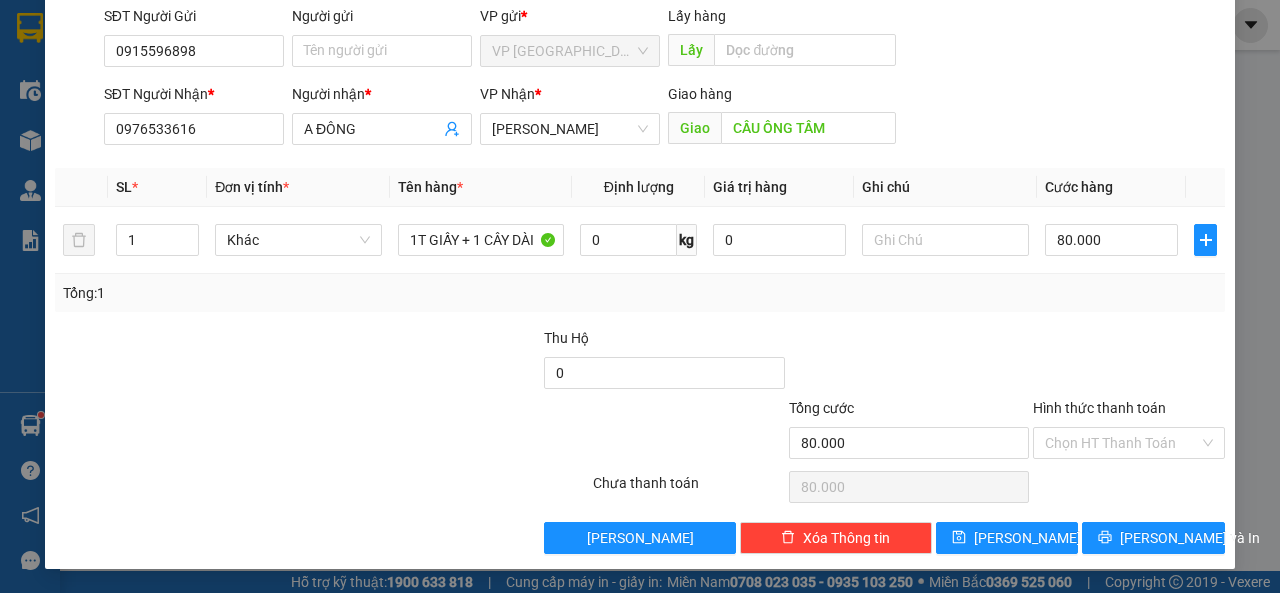 drag, startPoint x: 1081, startPoint y: 435, endPoint x: 1103, endPoint y: 482, distance: 51.894123 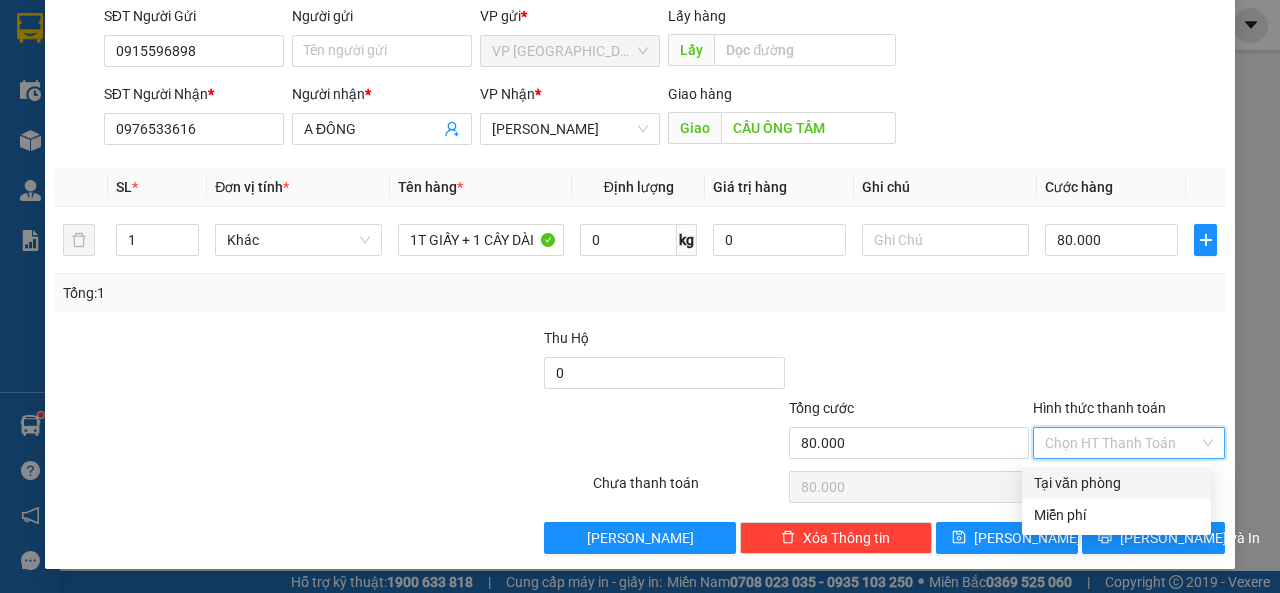 click on "Tại văn phòng" at bounding box center [1116, 483] 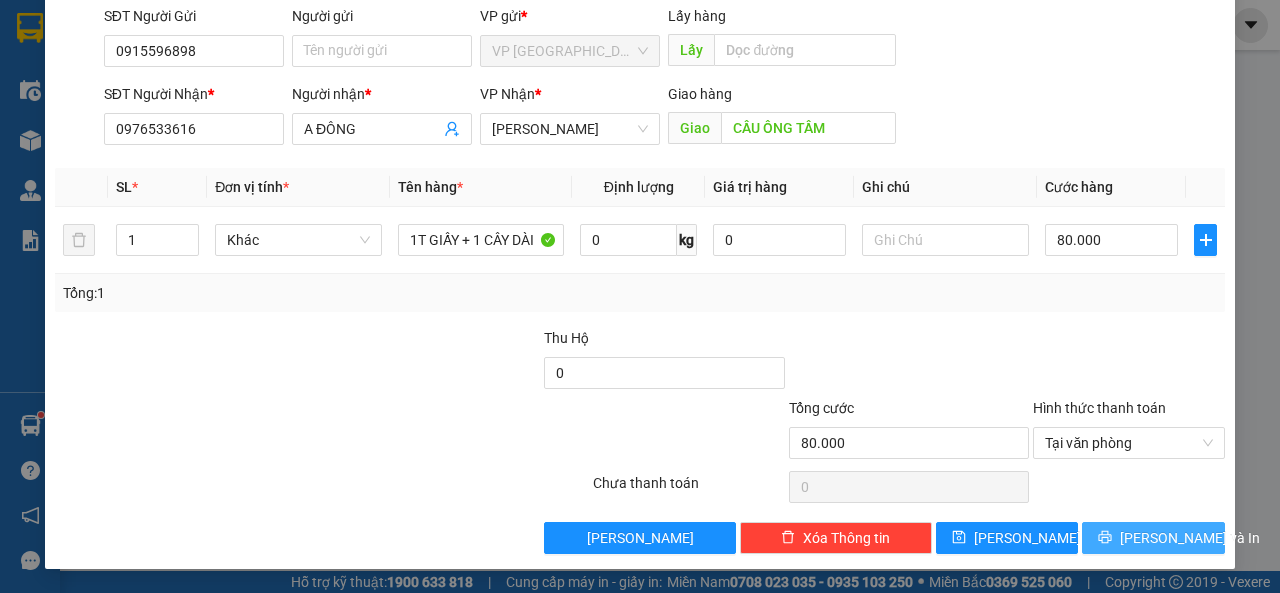 click on "[PERSON_NAME] và In" at bounding box center [1190, 538] 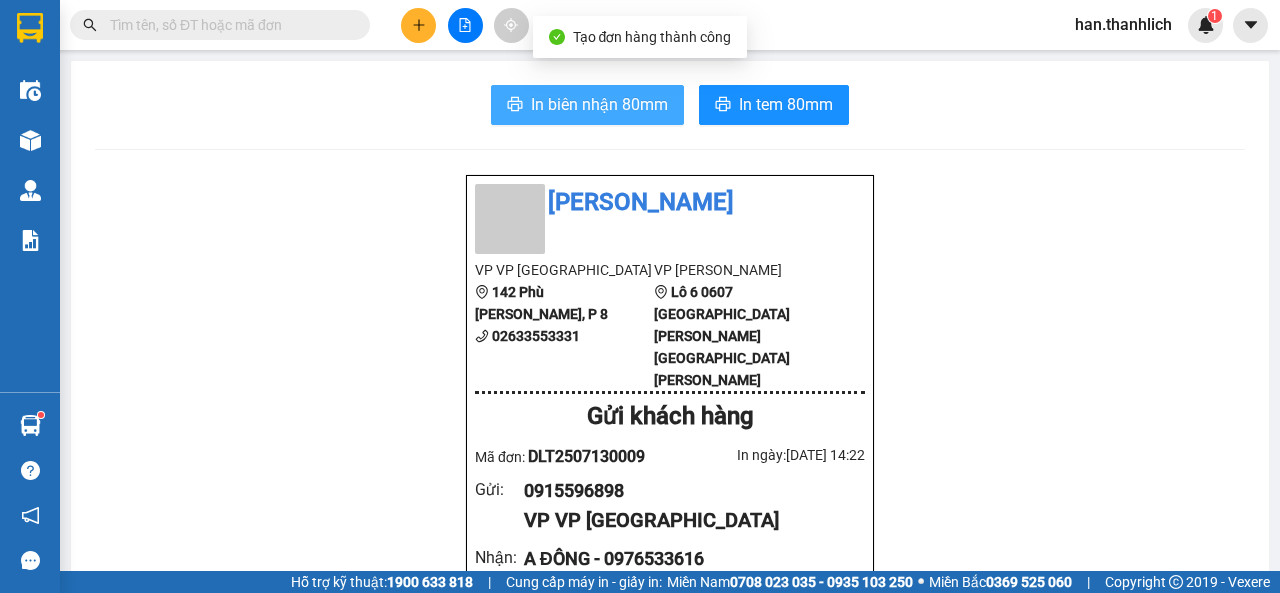 click on "In biên nhận 80mm" at bounding box center [587, 105] 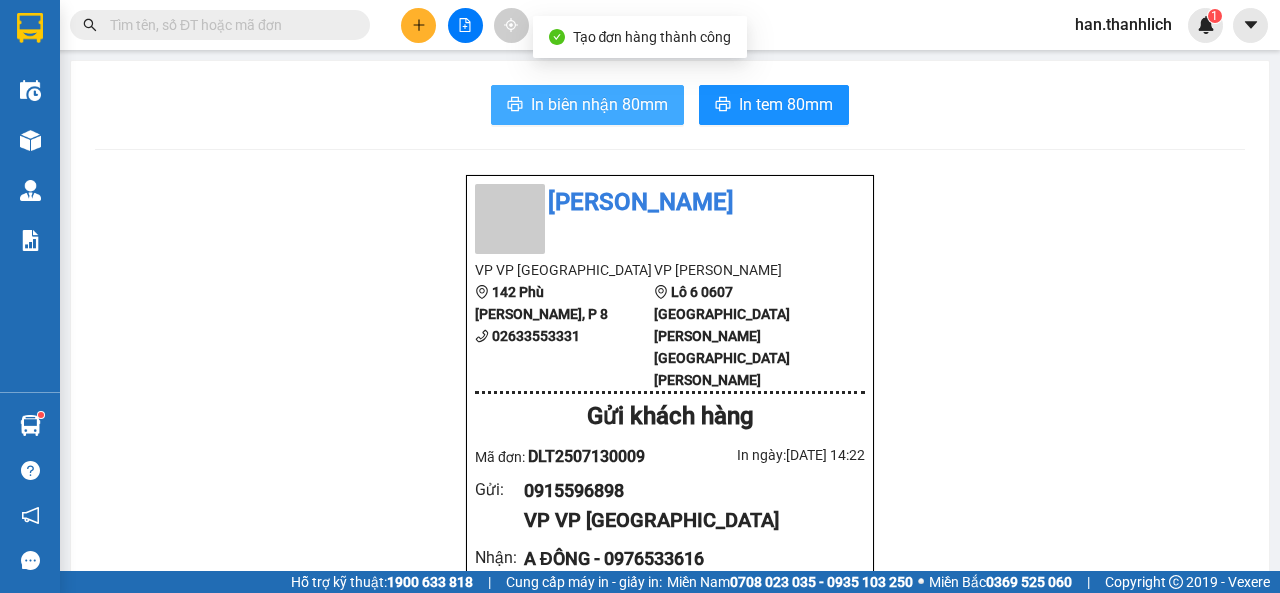 scroll, scrollTop: 0, scrollLeft: 0, axis: both 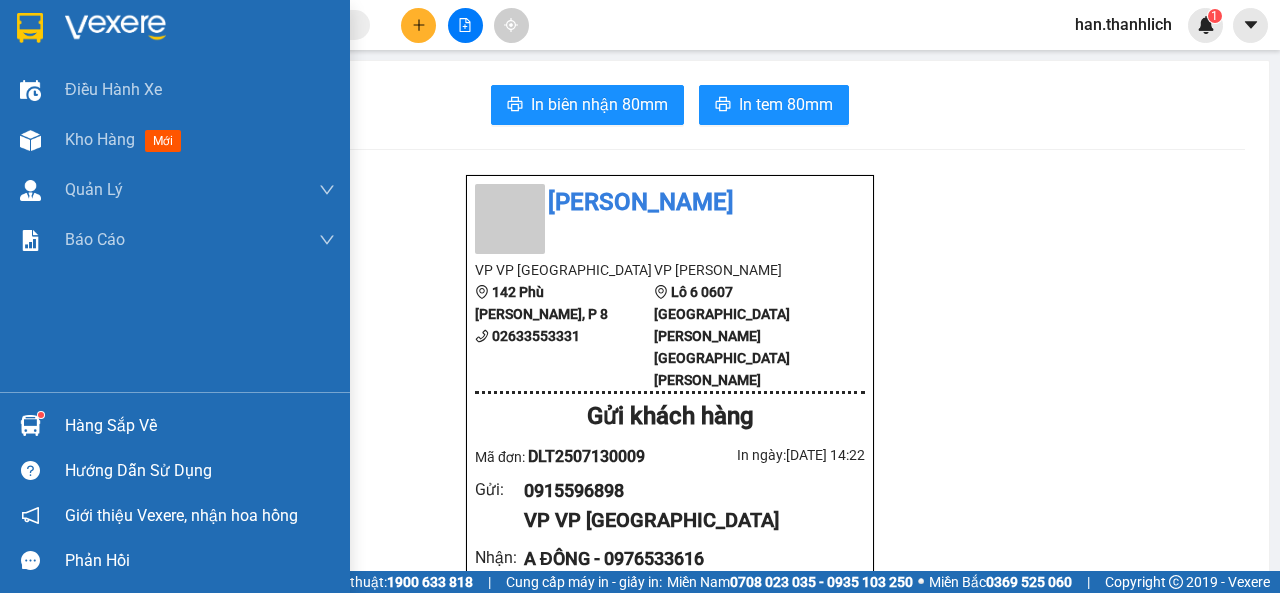 click on "Hàng sắp về" at bounding box center [200, 426] 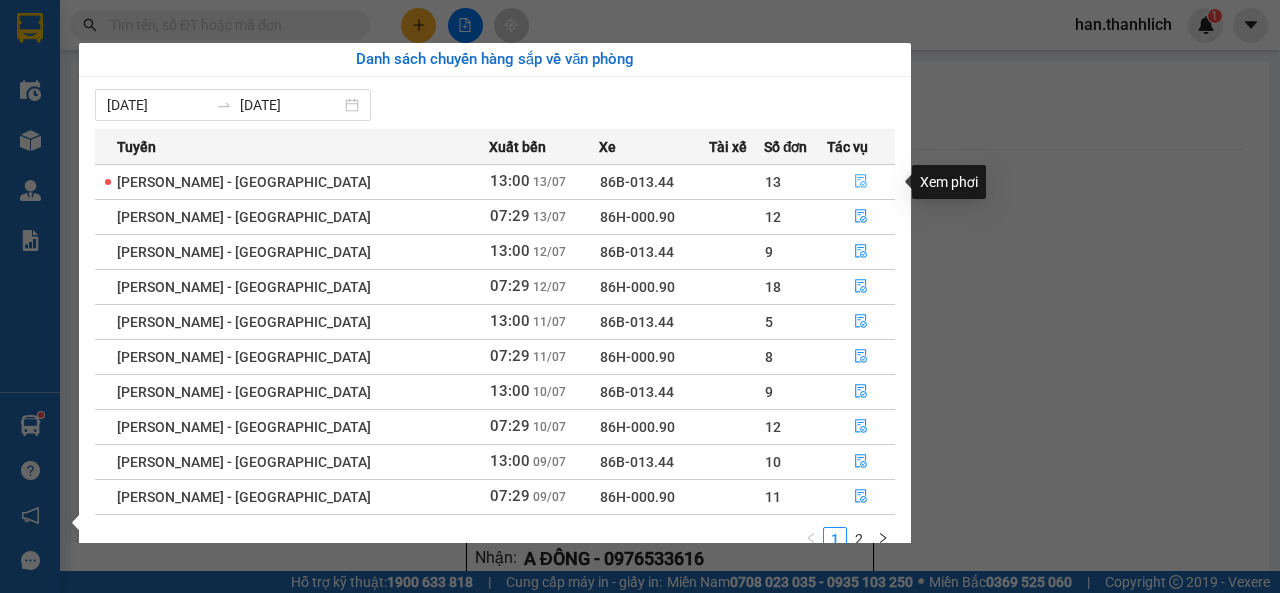 click 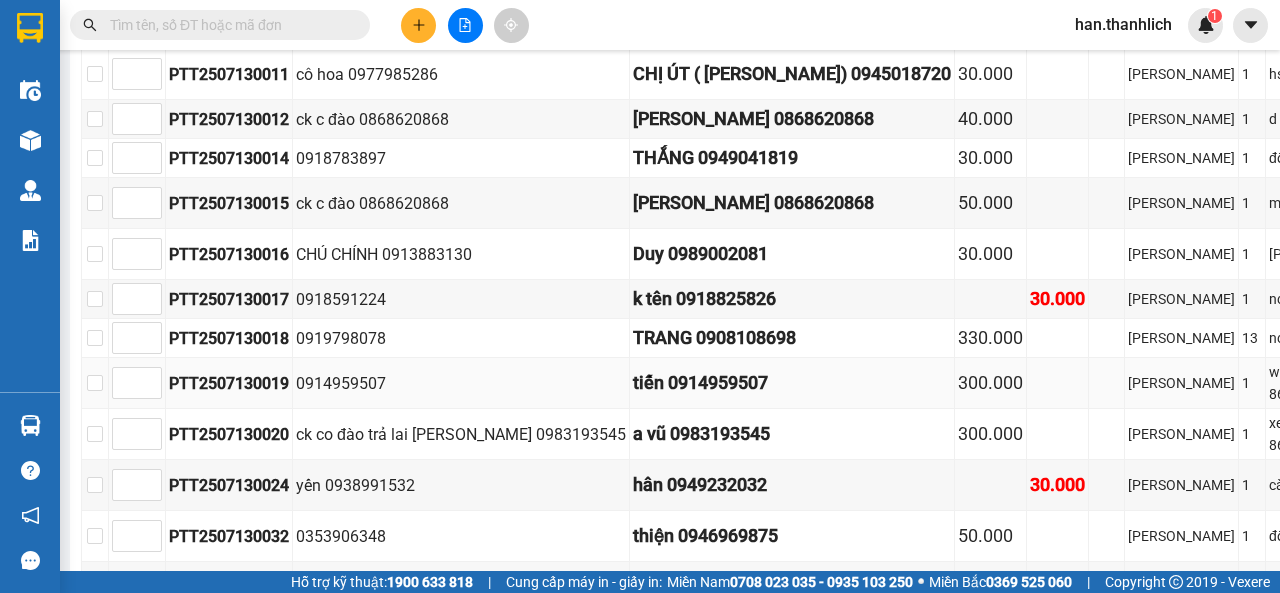 scroll, scrollTop: 1085, scrollLeft: 0, axis: vertical 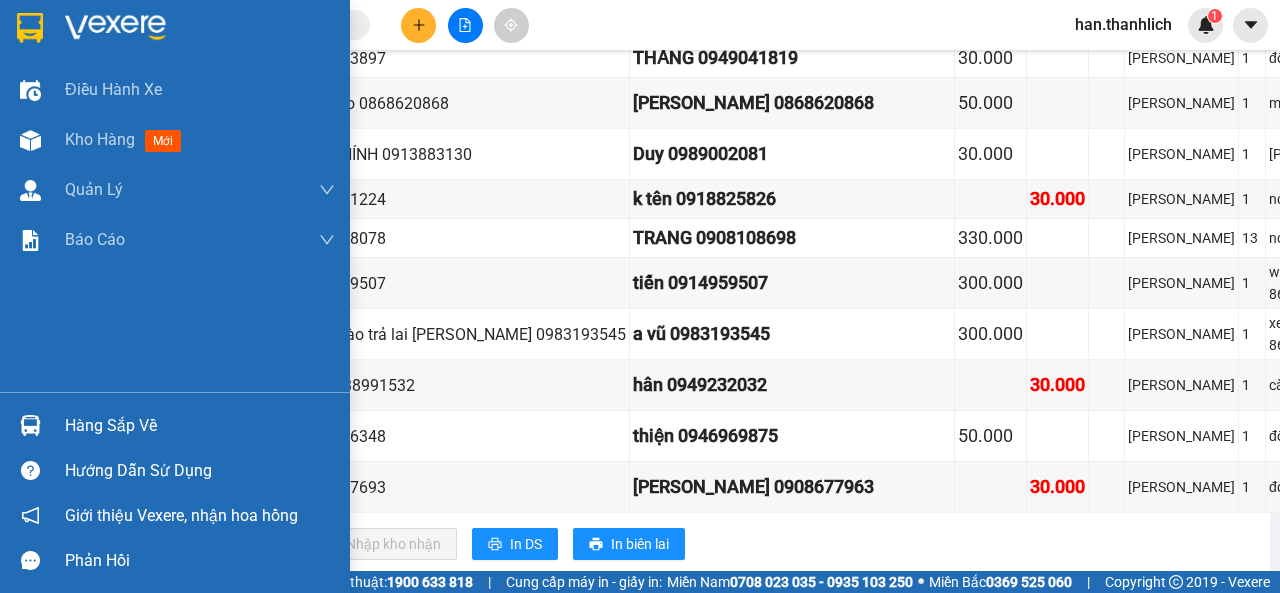 click on "Hàng sắp về" at bounding box center [200, 426] 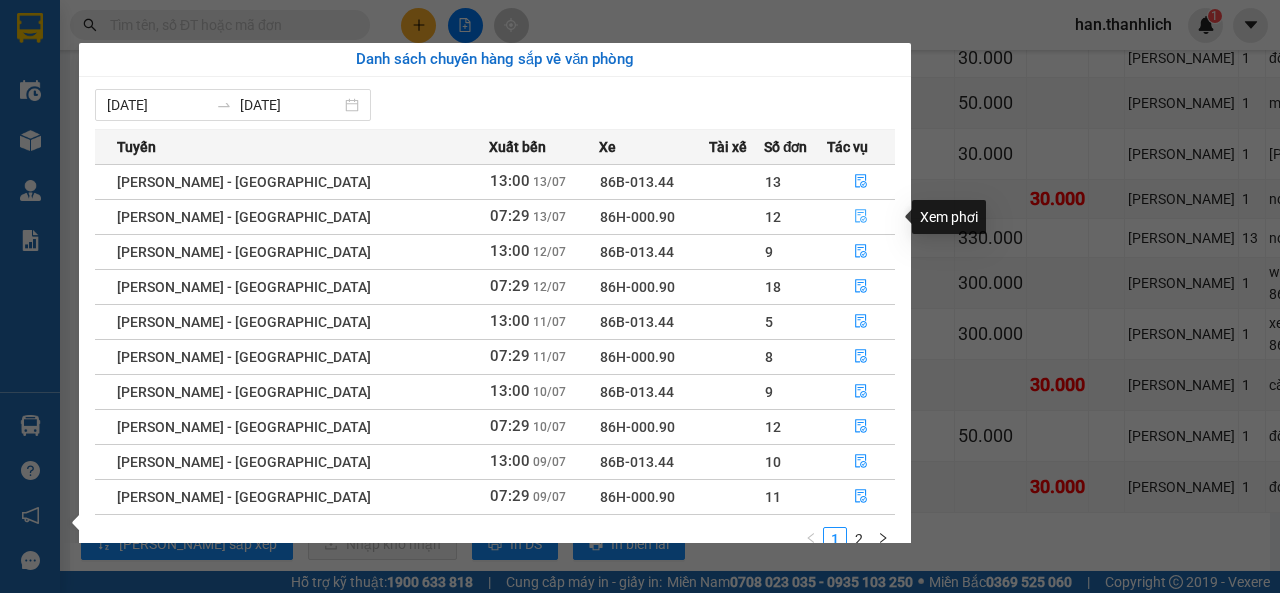 click at bounding box center [861, 217] 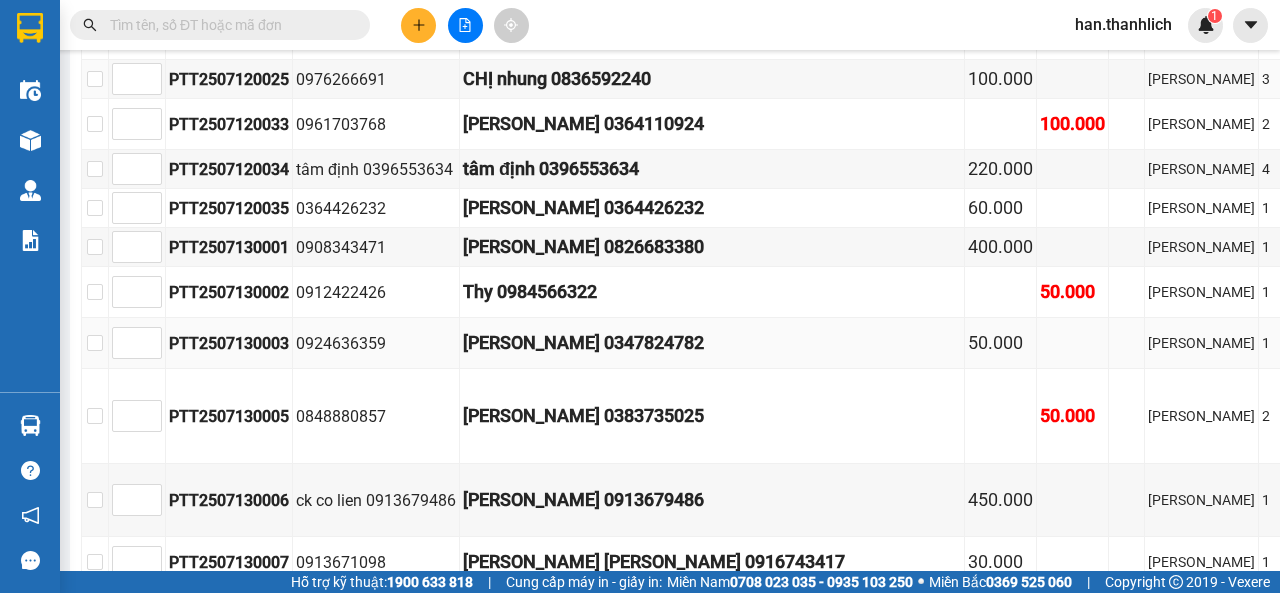 scroll, scrollTop: 687, scrollLeft: 0, axis: vertical 